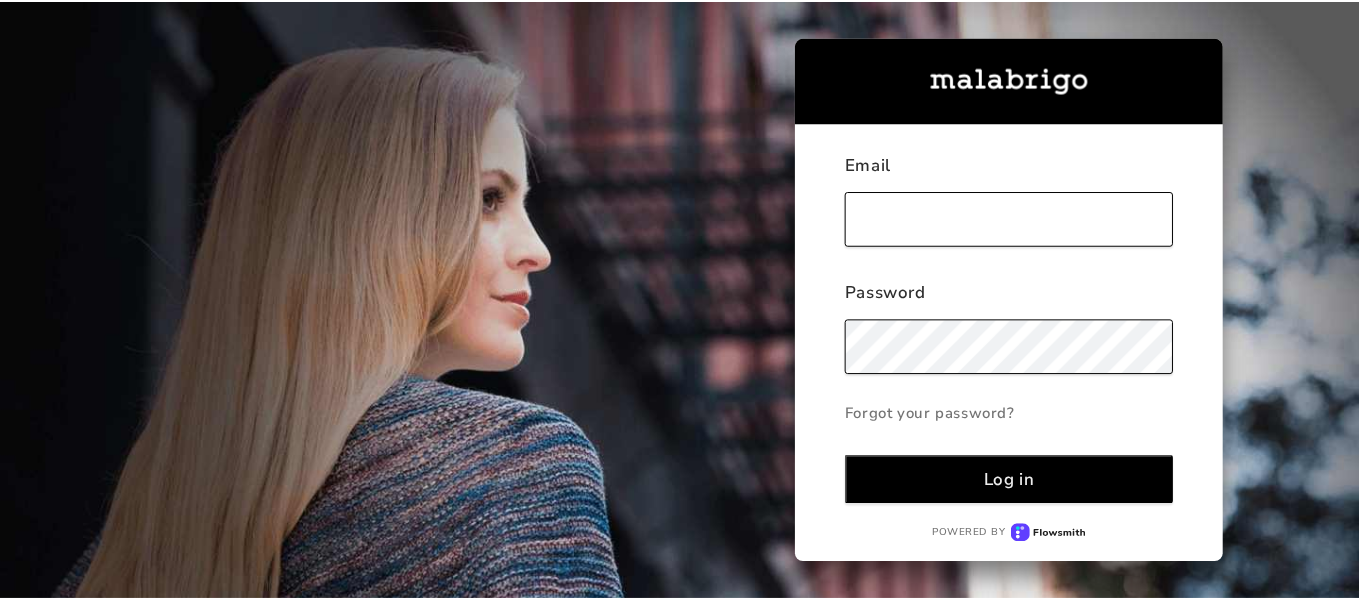 scroll, scrollTop: 0, scrollLeft: 0, axis: both 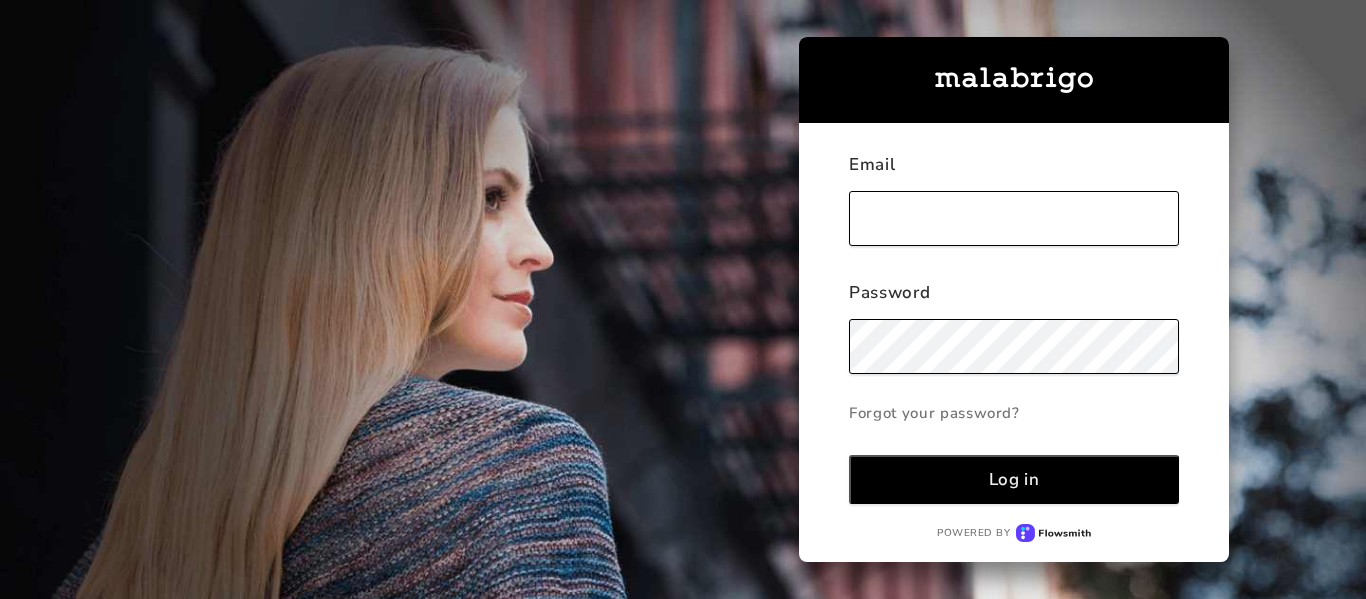 type on "[EMAIL_ADDRESS][DOMAIN_NAME]" 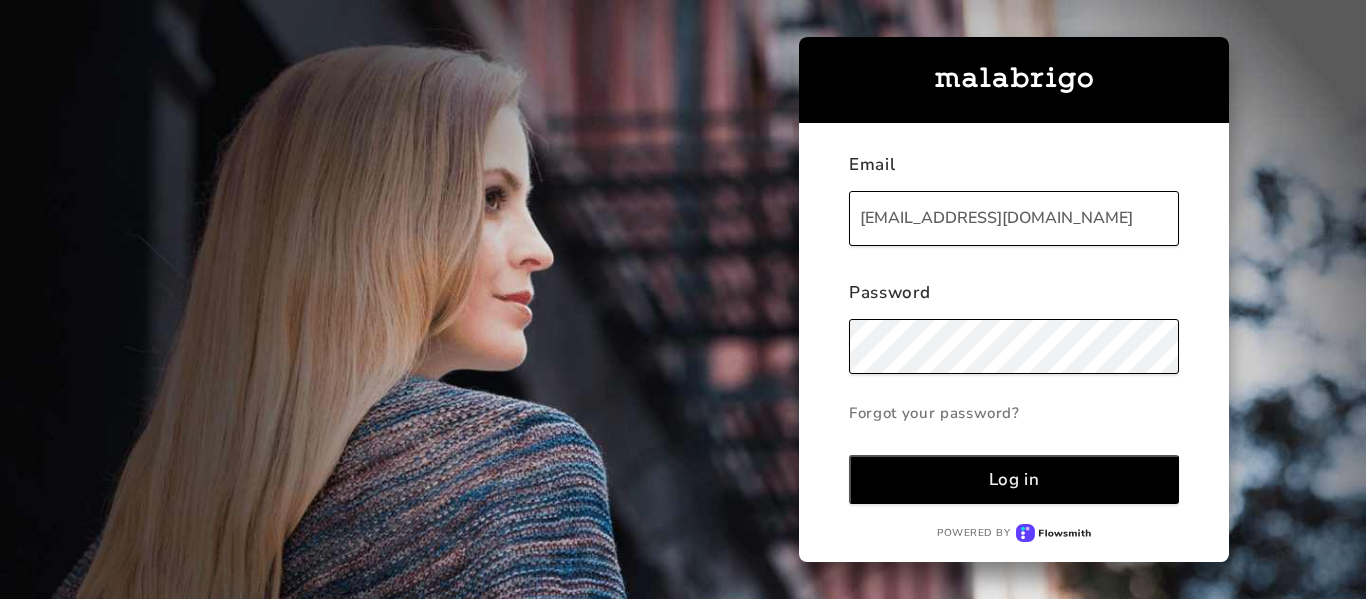 click on "Log in" at bounding box center [1014, 479] 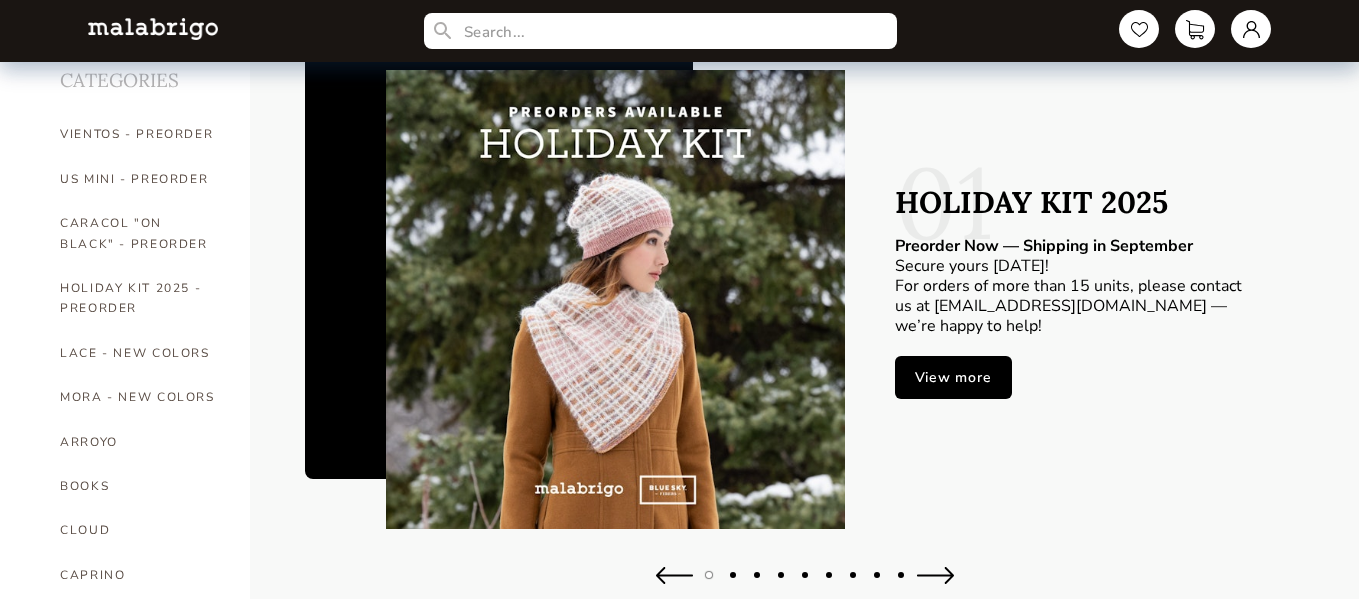 scroll, scrollTop: 216, scrollLeft: 0, axis: vertical 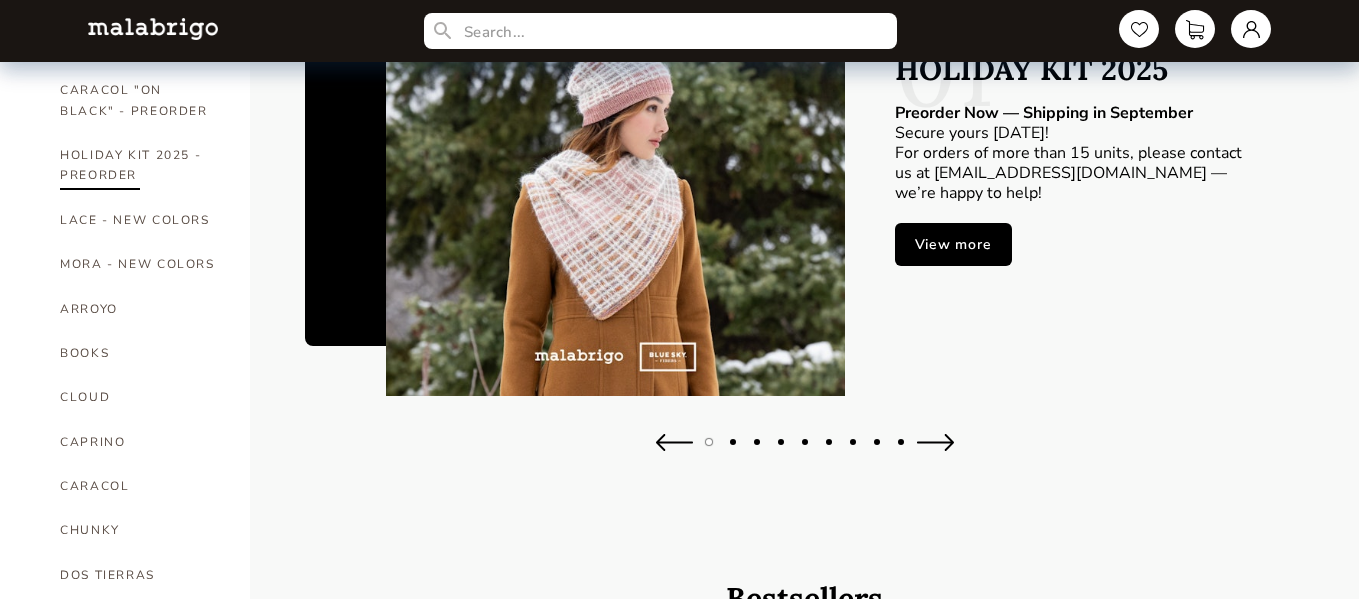 click on "HOLIDAY KIT 2025 - PREORDER" at bounding box center [140, 165] 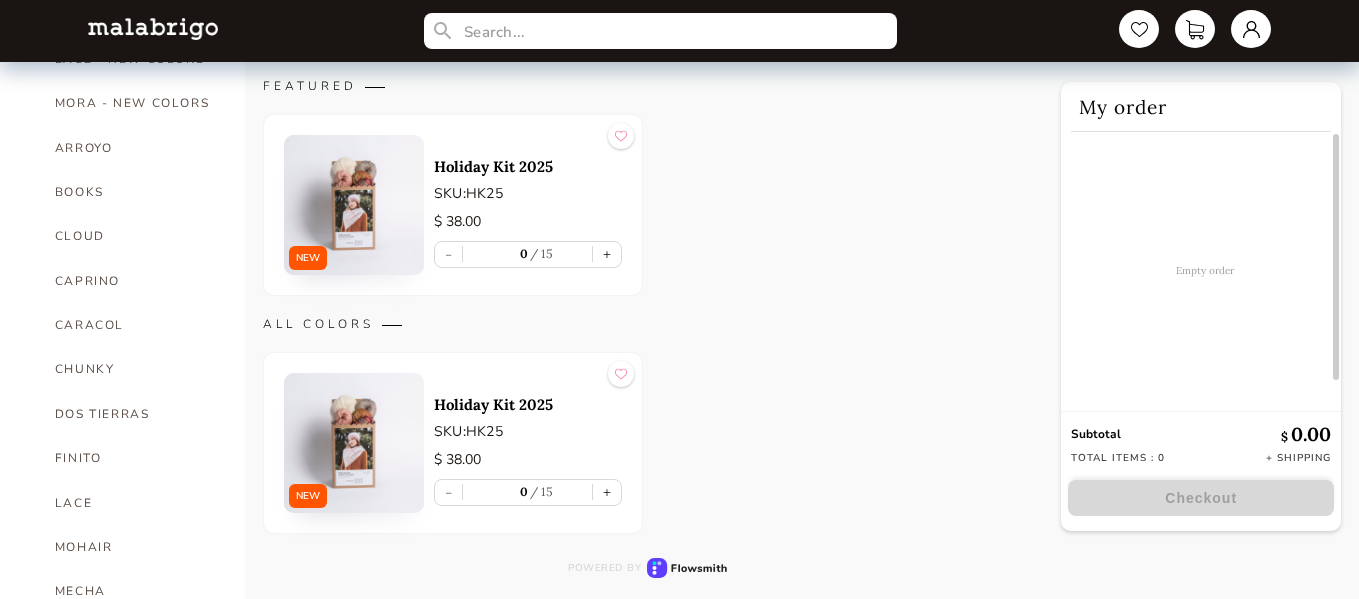 scroll, scrollTop: 396, scrollLeft: 0, axis: vertical 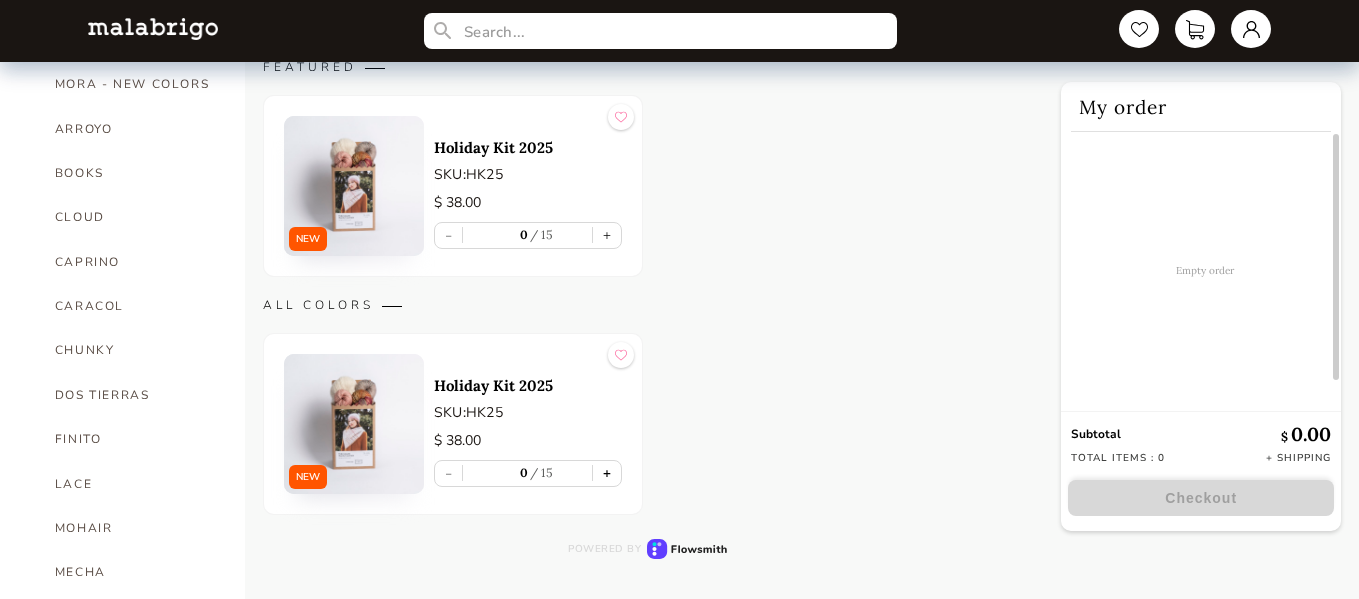 click on "+" at bounding box center [607, 473] 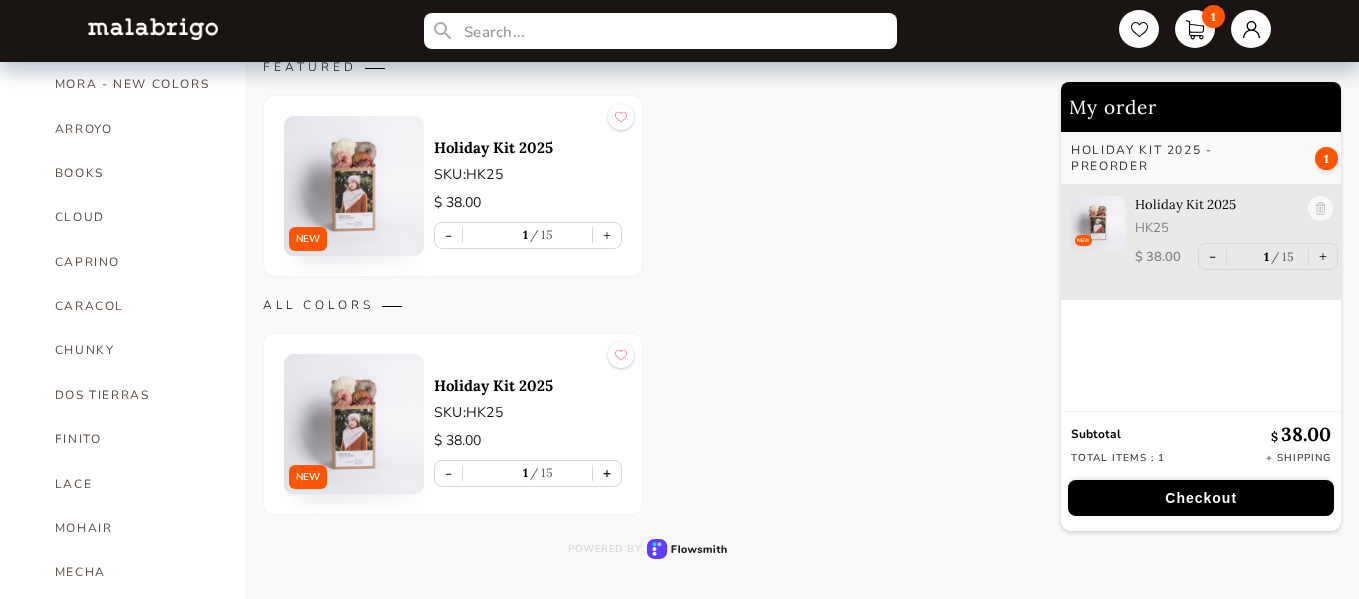 click on "+" at bounding box center [607, 473] 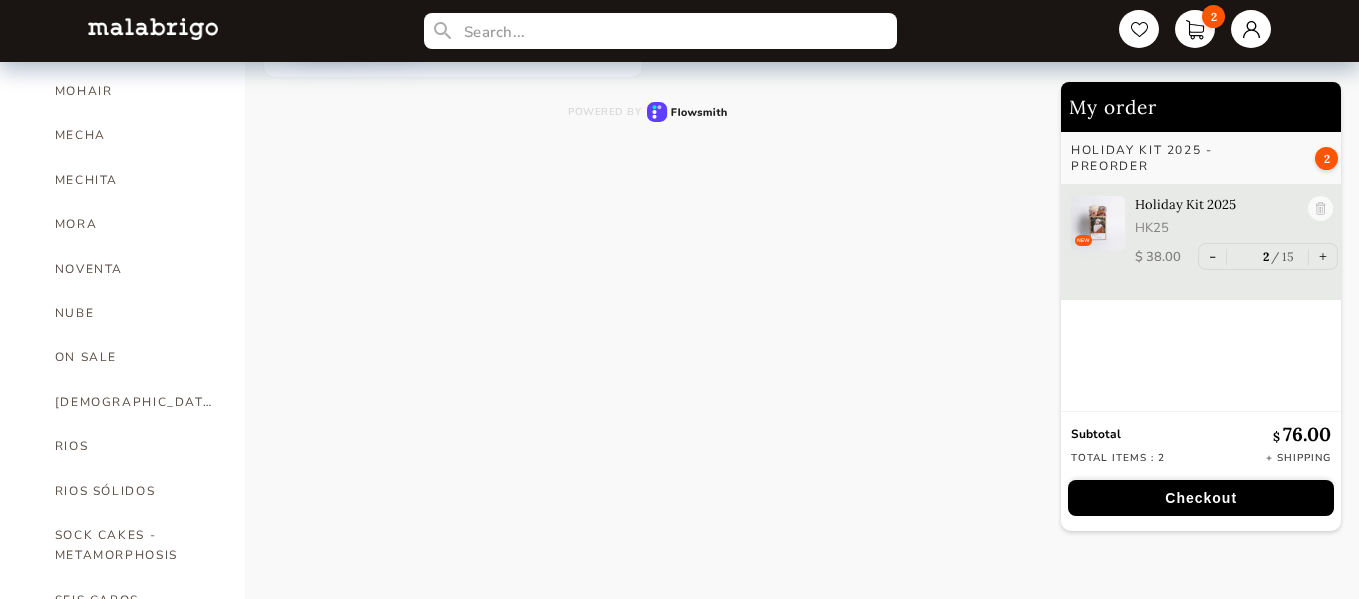scroll, scrollTop: 848, scrollLeft: 0, axis: vertical 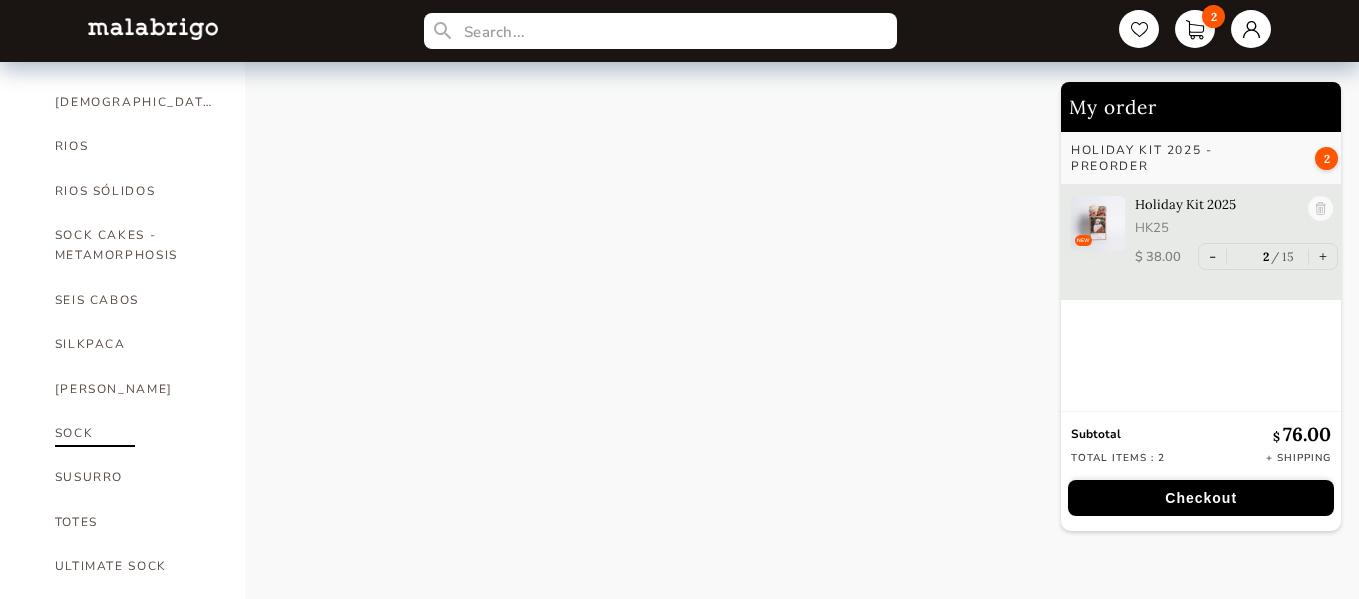 click on "SOCK" at bounding box center (135, 433) 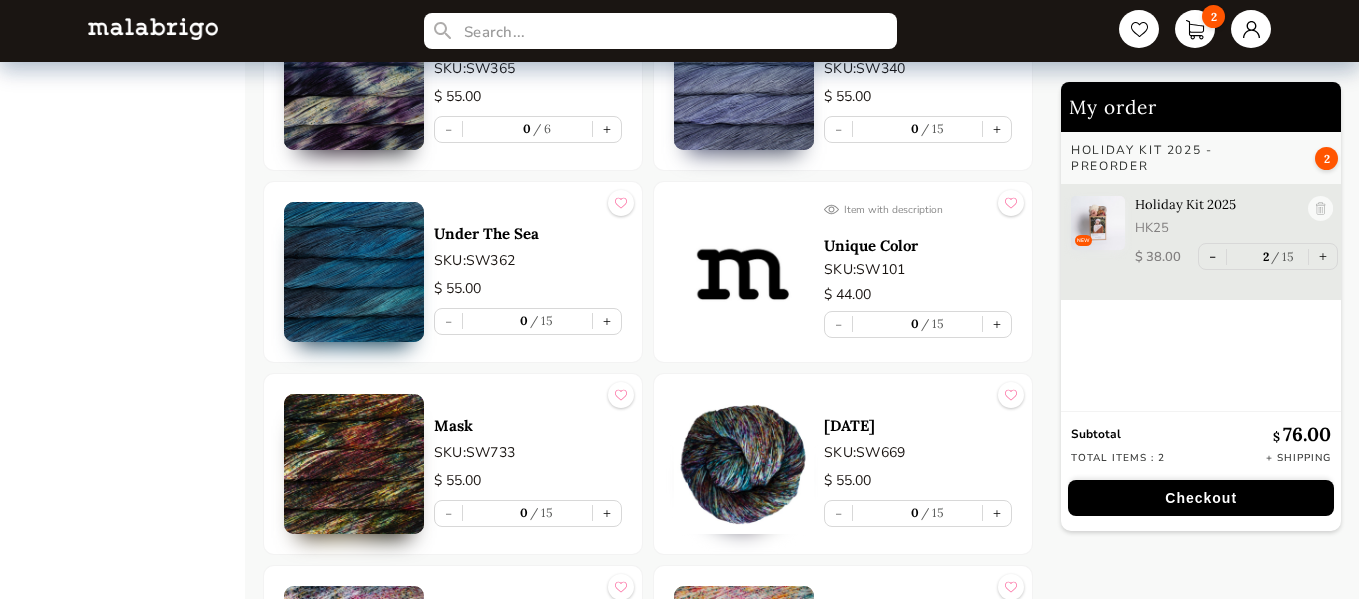 scroll, scrollTop: 2014, scrollLeft: 0, axis: vertical 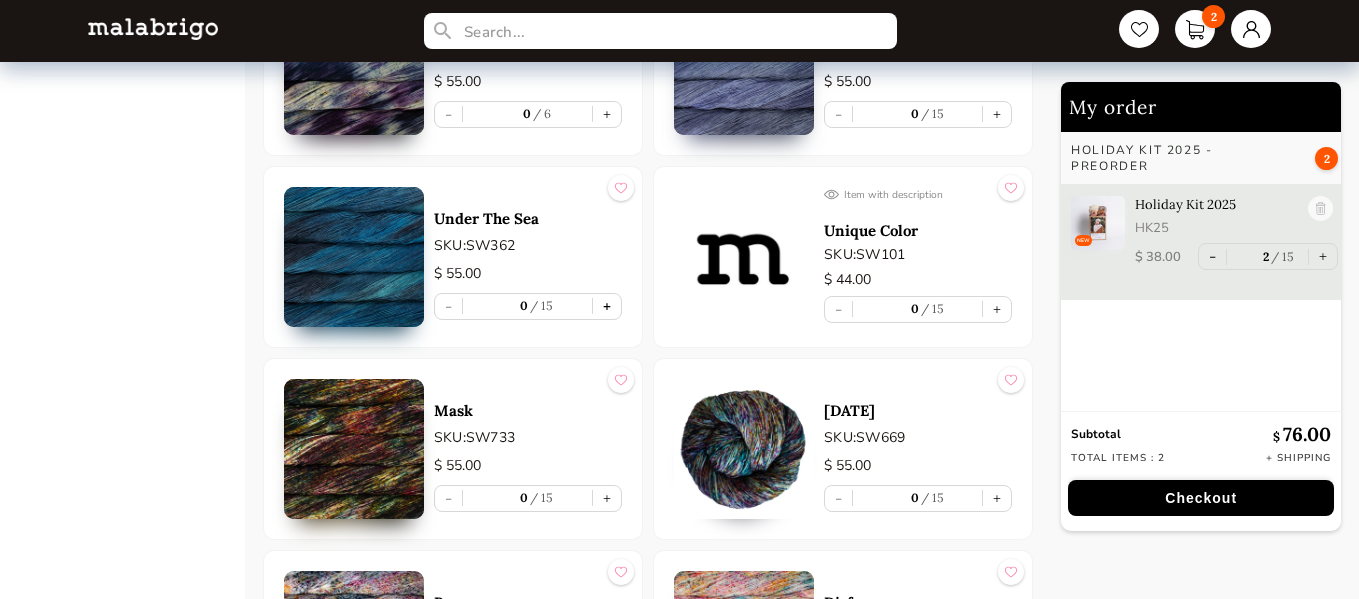 click on "+" at bounding box center [607, 306] 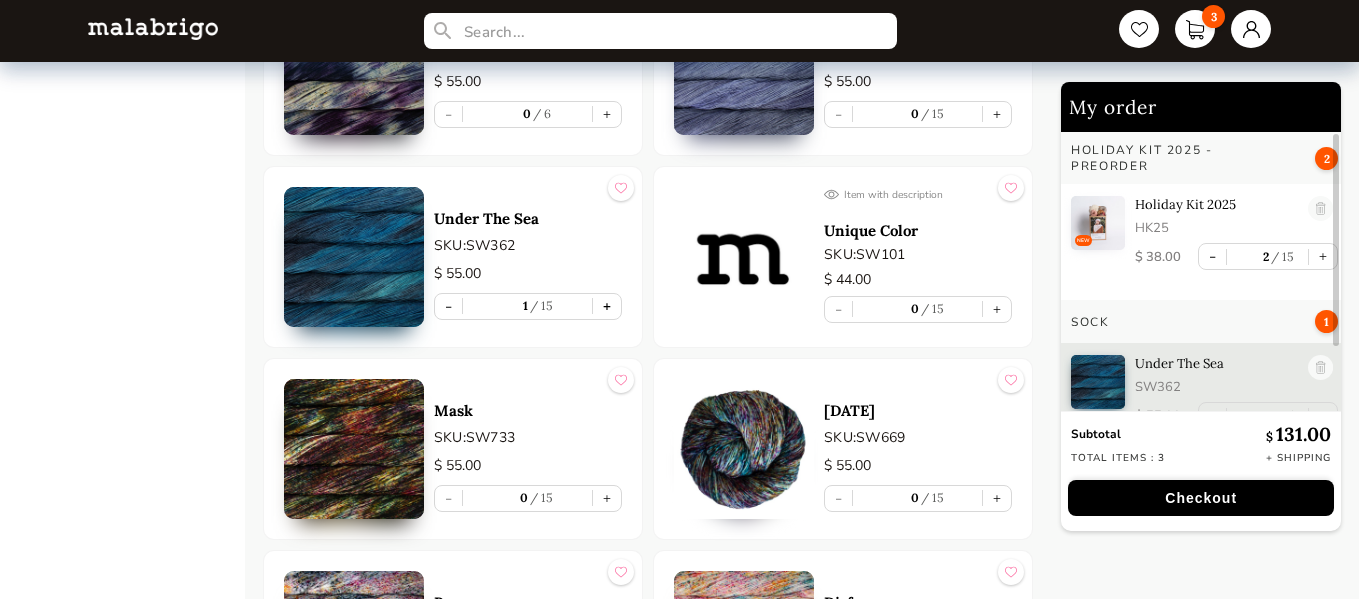scroll, scrollTop: 24, scrollLeft: 0, axis: vertical 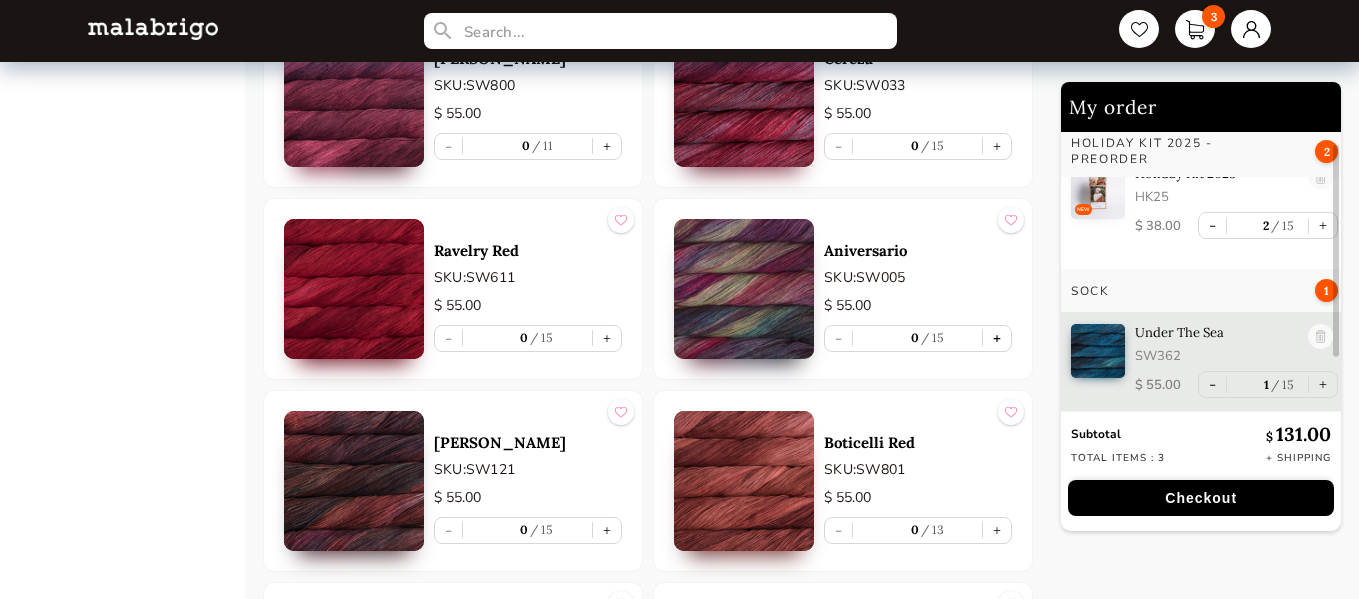 click on "+" at bounding box center [997, 338] 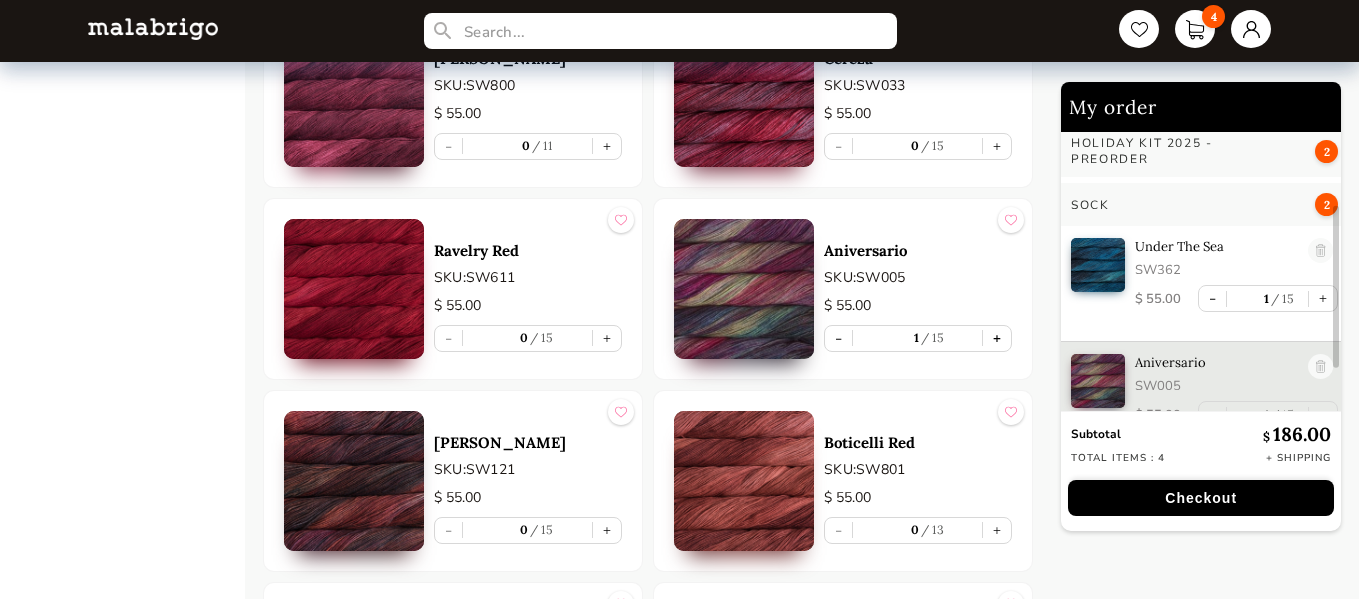 scroll, scrollTop: 140, scrollLeft: 0, axis: vertical 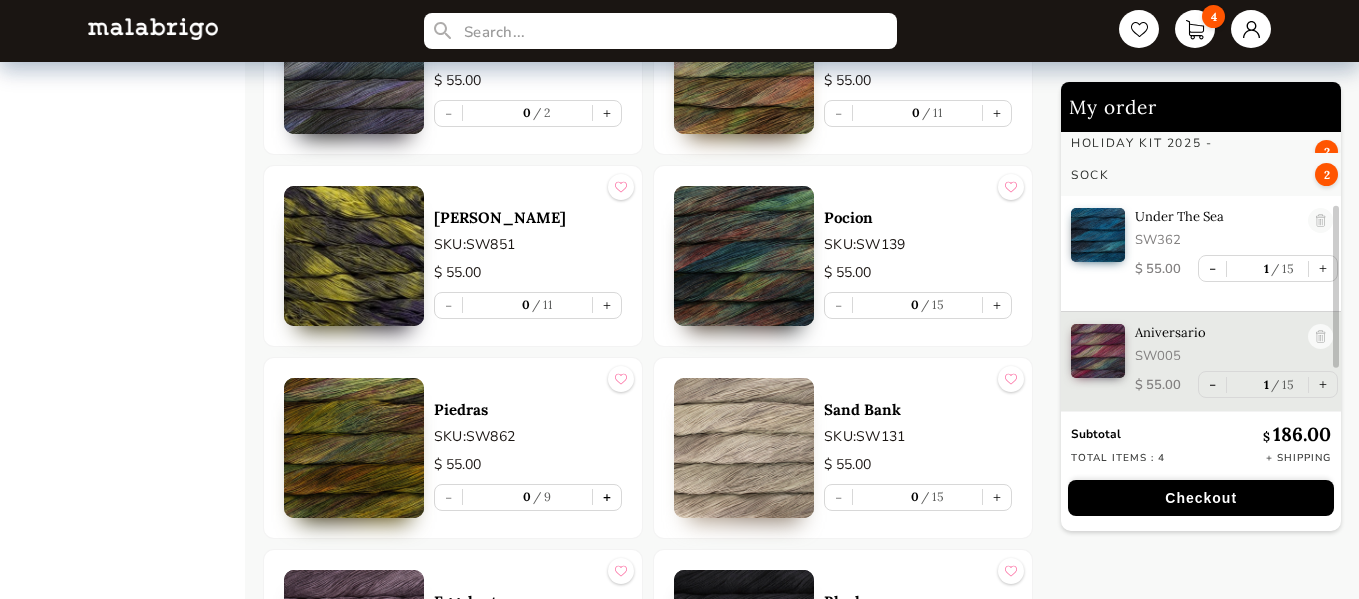 click on "+" at bounding box center (607, 497) 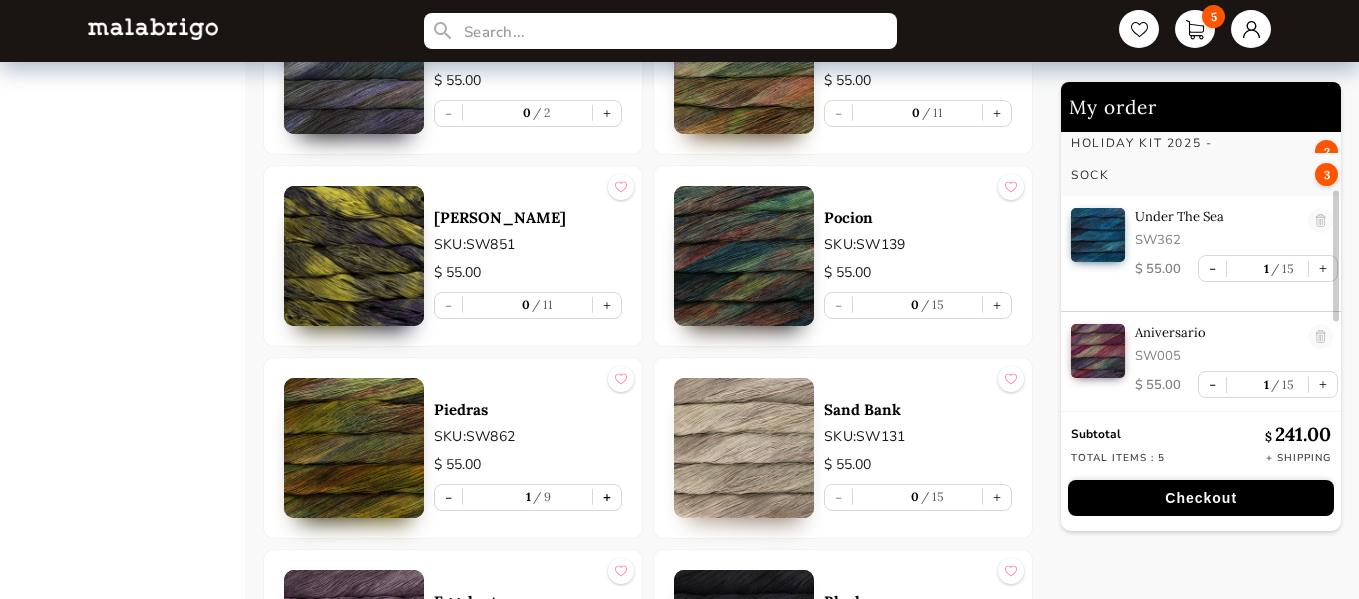 scroll, scrollTop: 256, scrollLeft: 0, axis: vertical 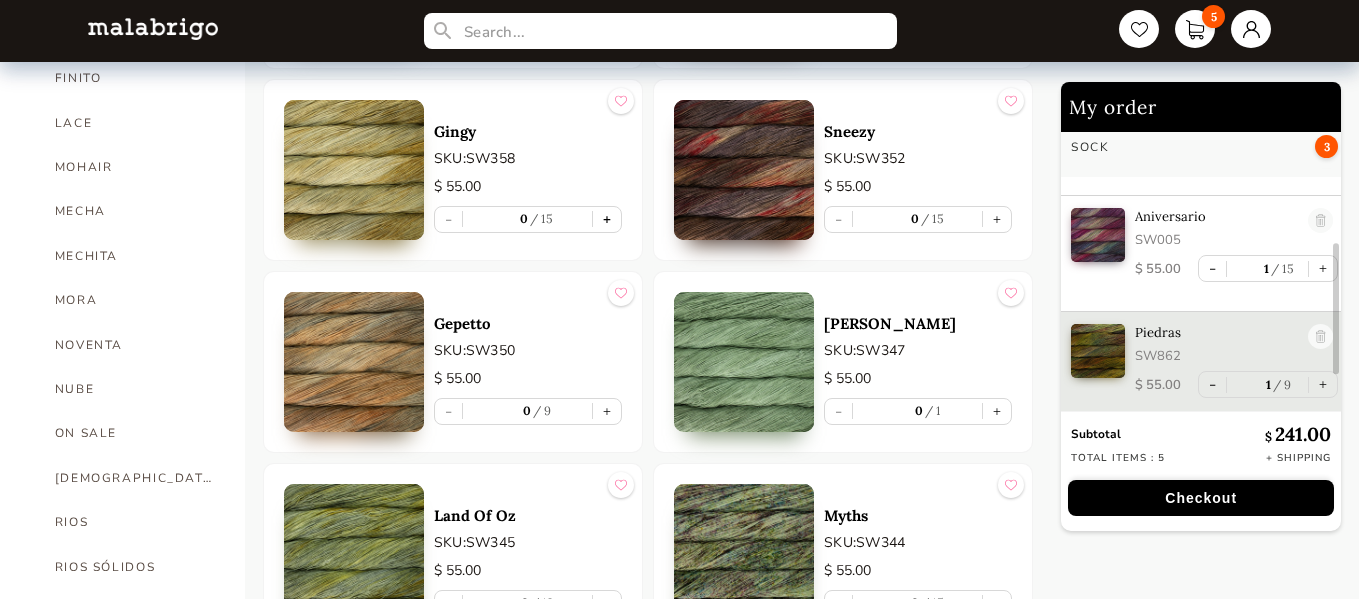 click on "+" at bounding box center (607, 219) 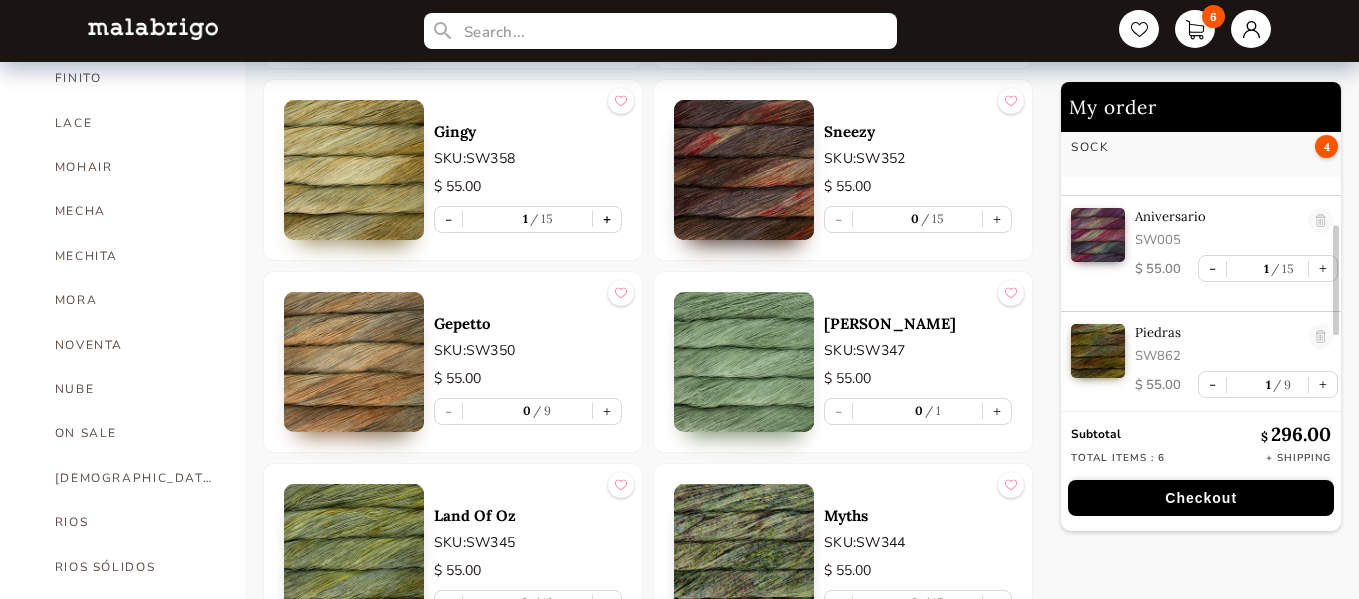 scroll, scrollTop: 372, scrollLeft: 0, axis: vertical 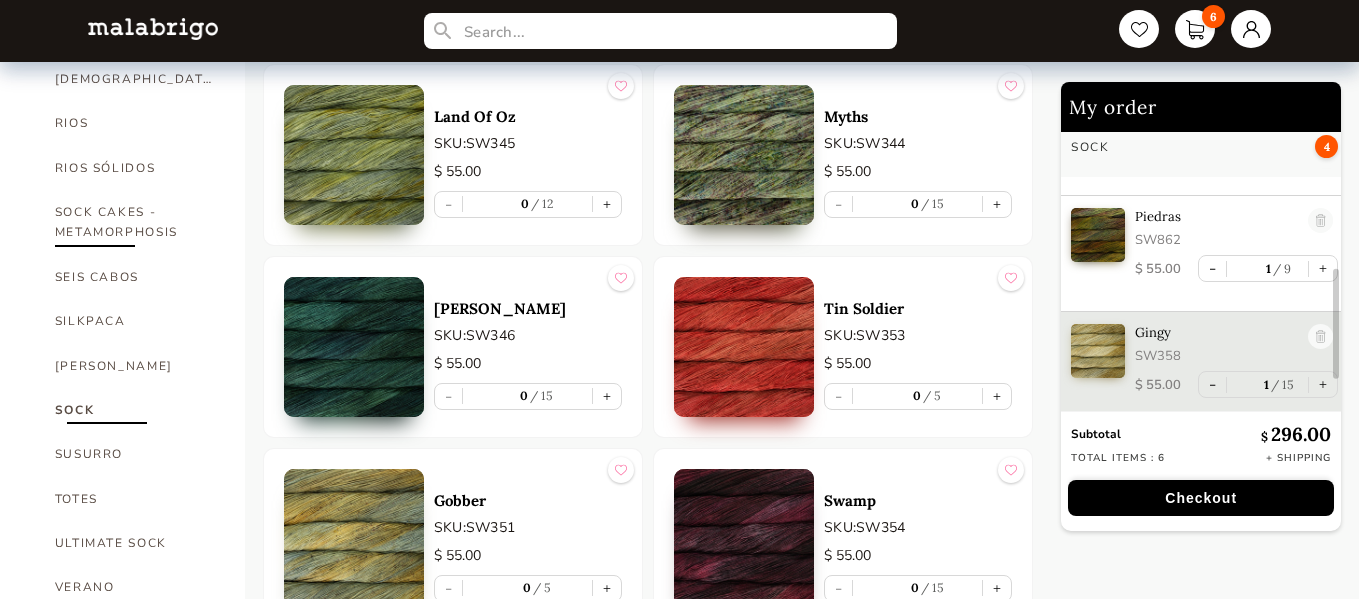 click on "SOCK CAKES - METAMORPHOSIS" at bounding box center (135, 222) 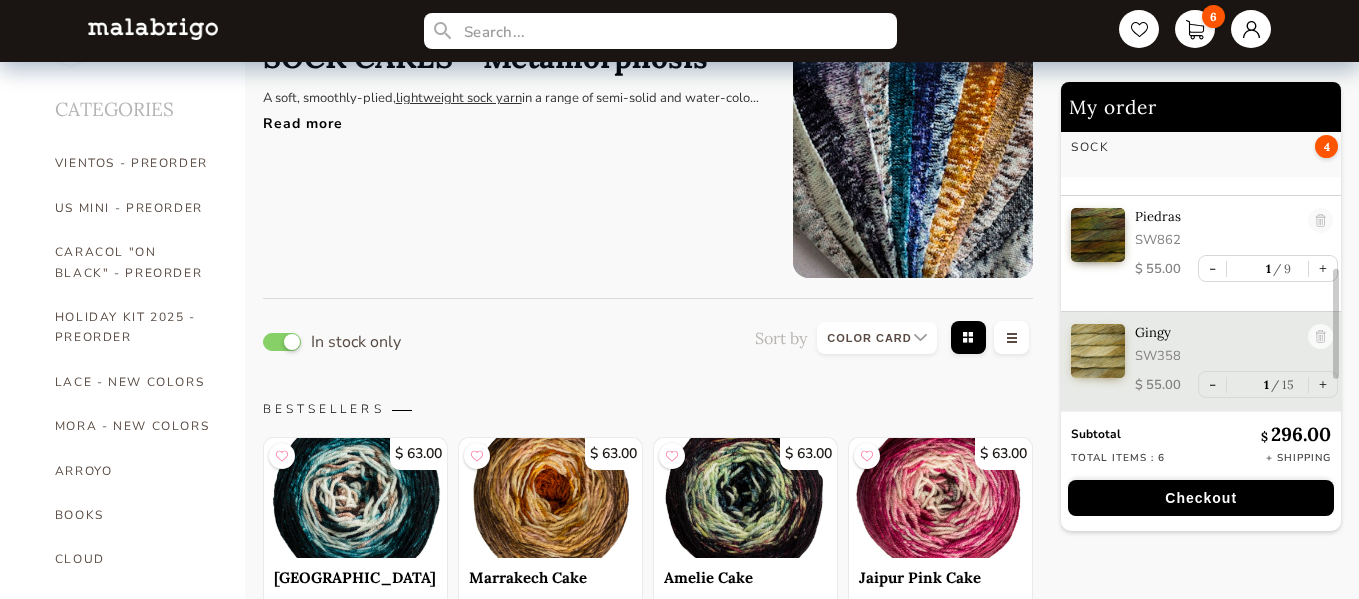 scroll, scrollTop: 40, scrollLeft: 0, axis: vertical 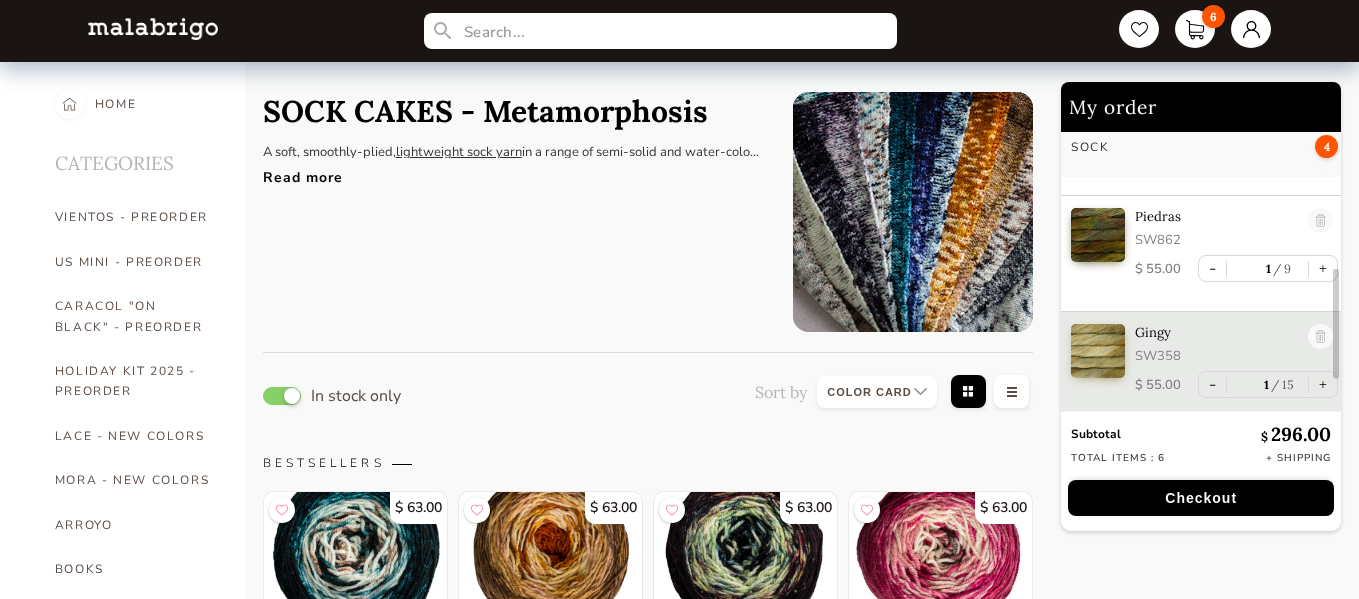 click on "Read more" at bounding box center [513, 172] 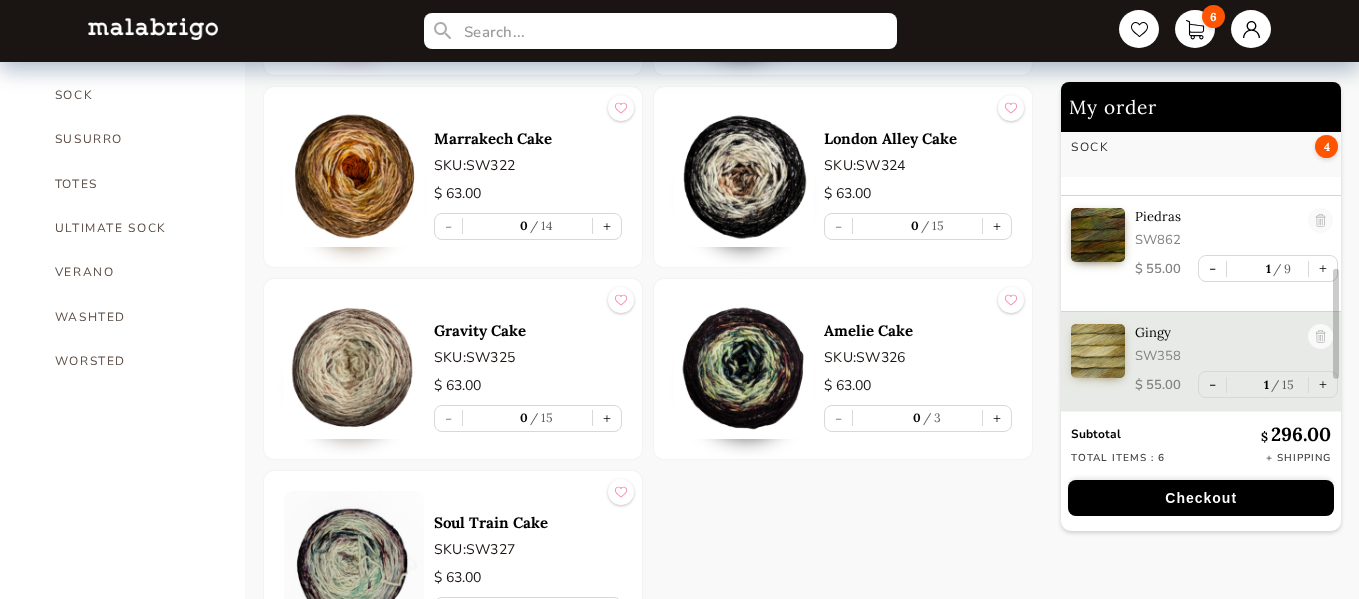 scroll, scrollTop: 1572, scrollLeft: 0, axis: vertical 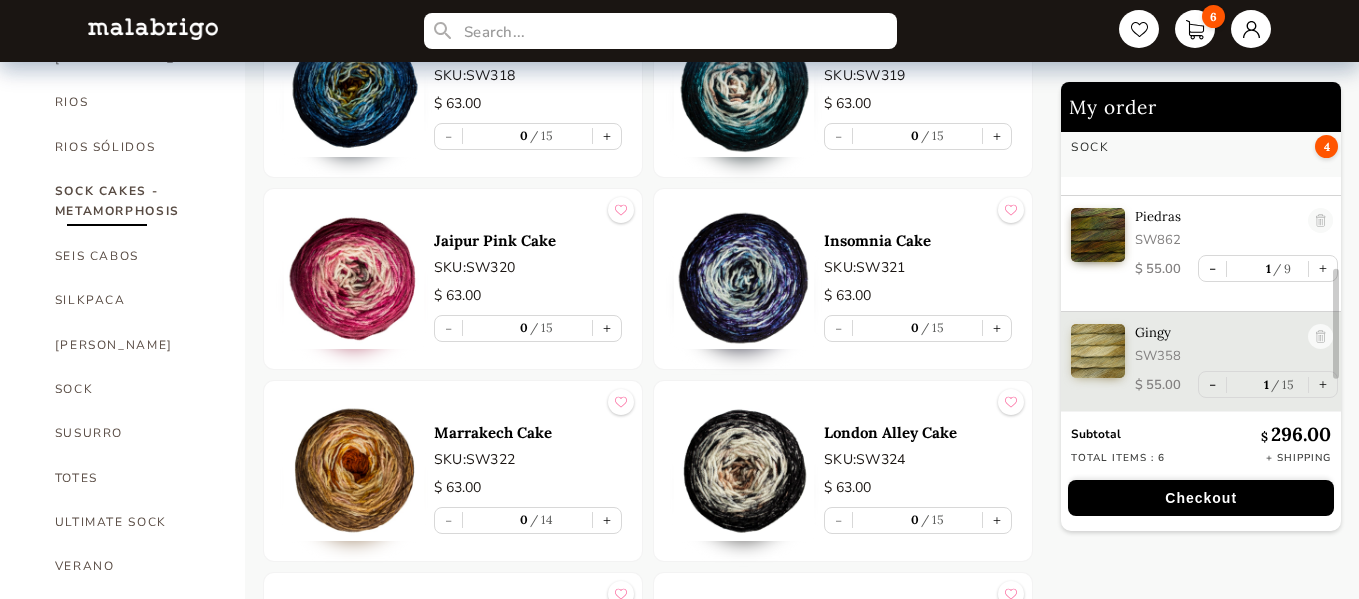 click at bounding box center [354, 471] 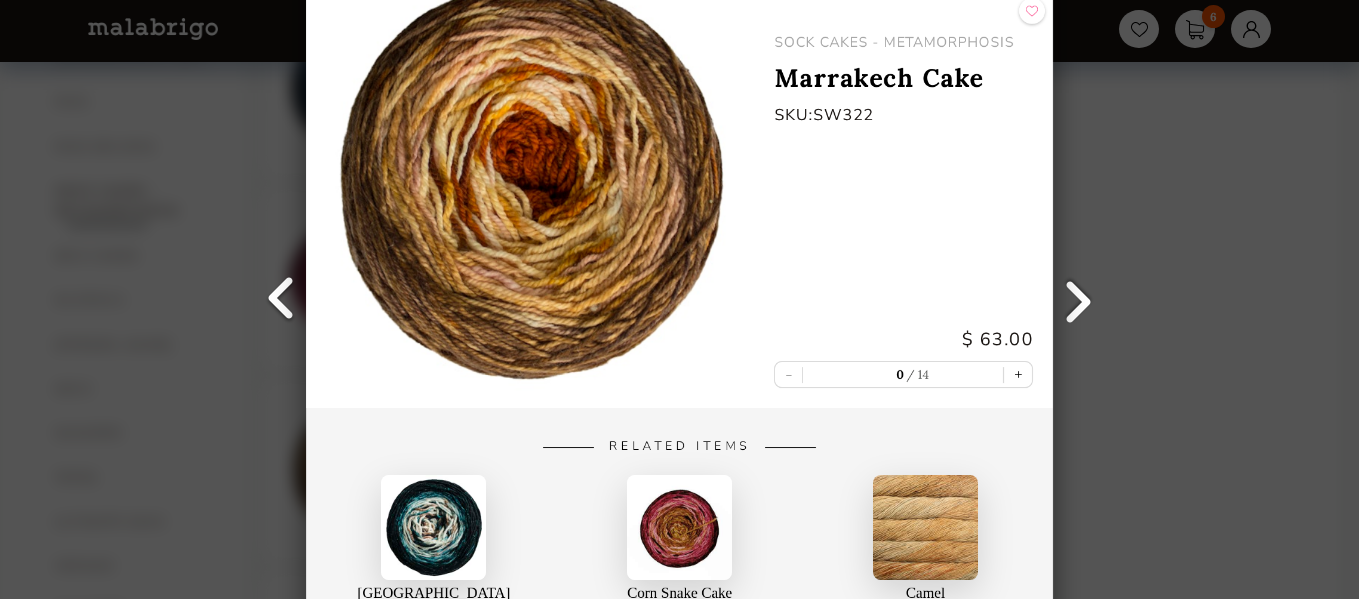 scroll, scrollTop: 0, scrollLeft: 0, axis: both 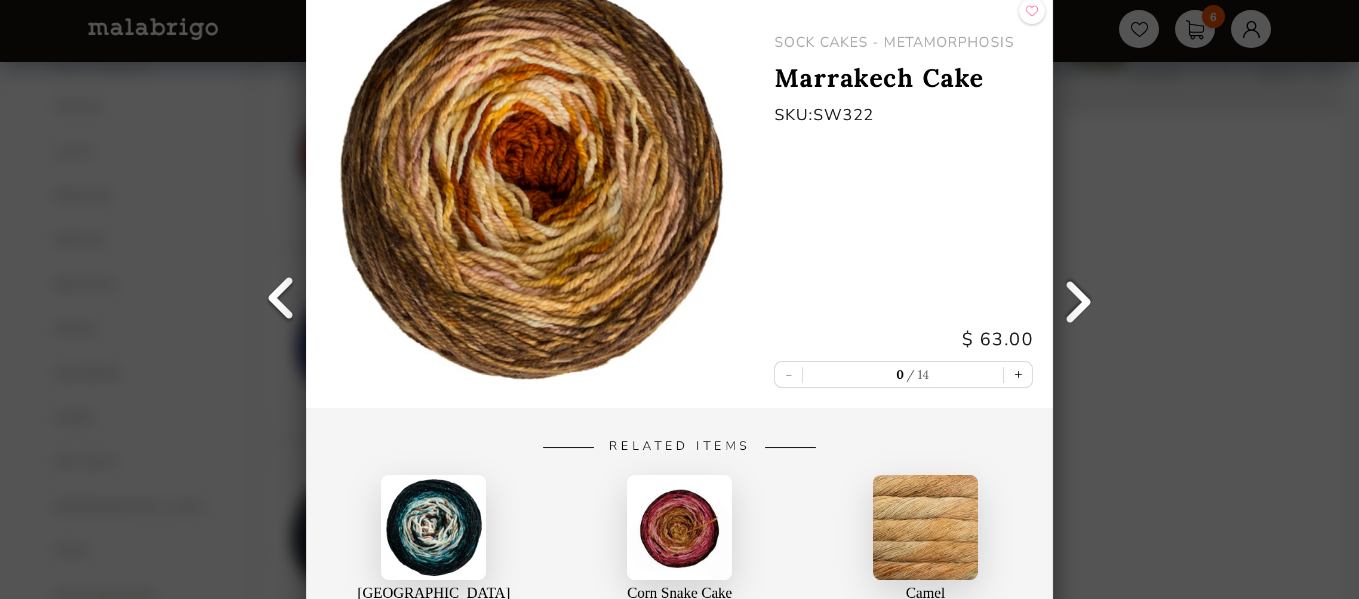 click on "Back SOCK CAKES - METAMORPHOSIS Marrakech Cake SKU:  SW322 $   63.00 - 0 14 + Related Items Moraine Lake Cake SOCK CAKES - Metamorphosis Corn Snake Cake SOCK CAKES - Metamorphosis Camel [PERSON_NAME]" at bounding box center (679, 299) 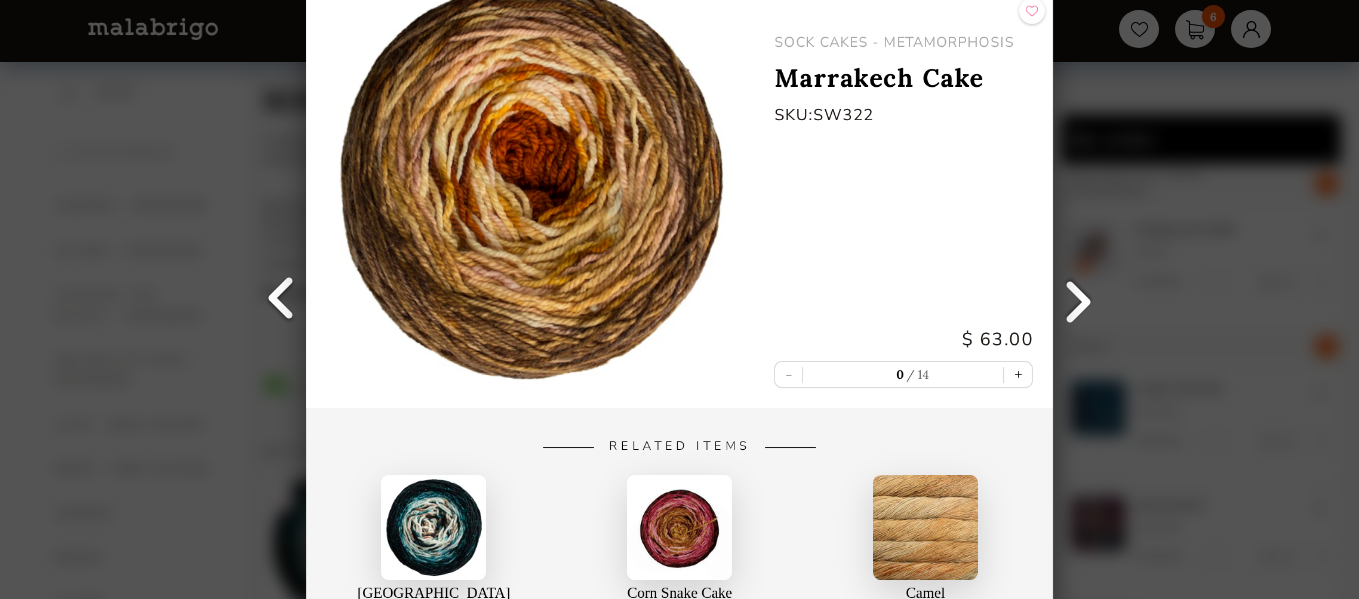 scroll, scrollTop: 7, scrollLeft: 0, axis: vertical 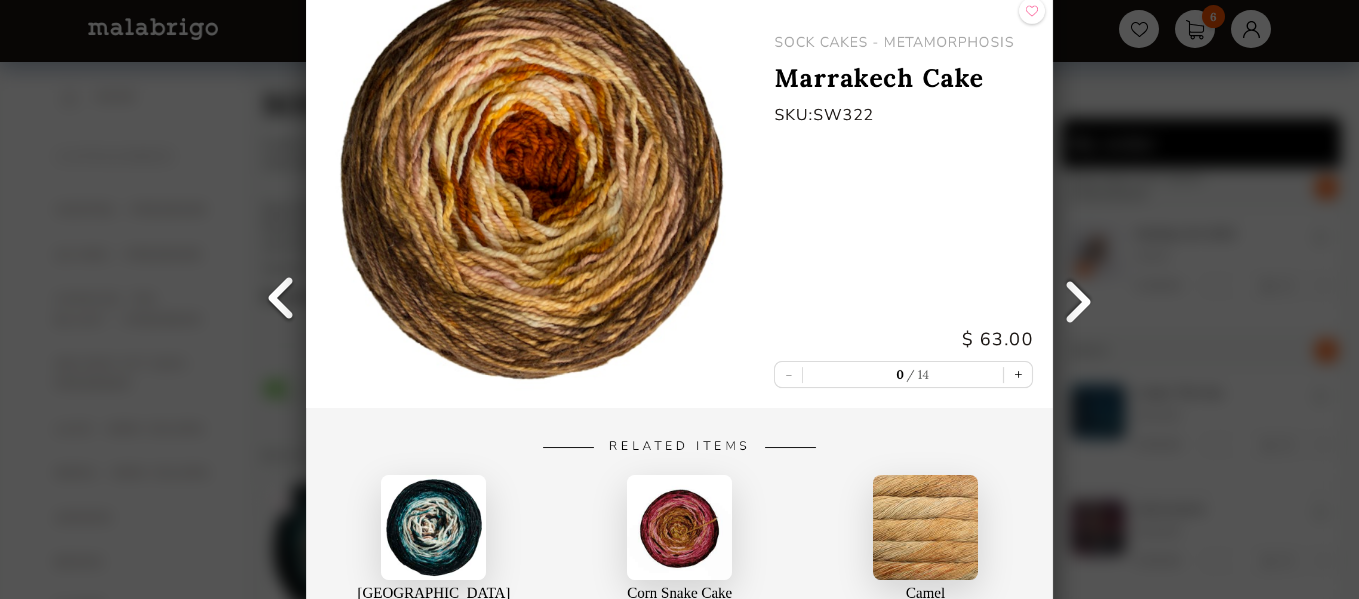 click on "Back SOCK CAKES - METAMORPHOSIS Marrakech Cake SKU:  SW322 $   63.00 - 0 14 + Related Items Moraine Lake Cake SOCK CAKES - Metamorphosis Corn Snake Cake SOCK CAKES - Metamorphosis Camel [PERSON_NAME]" at bounding box center (679, 299) 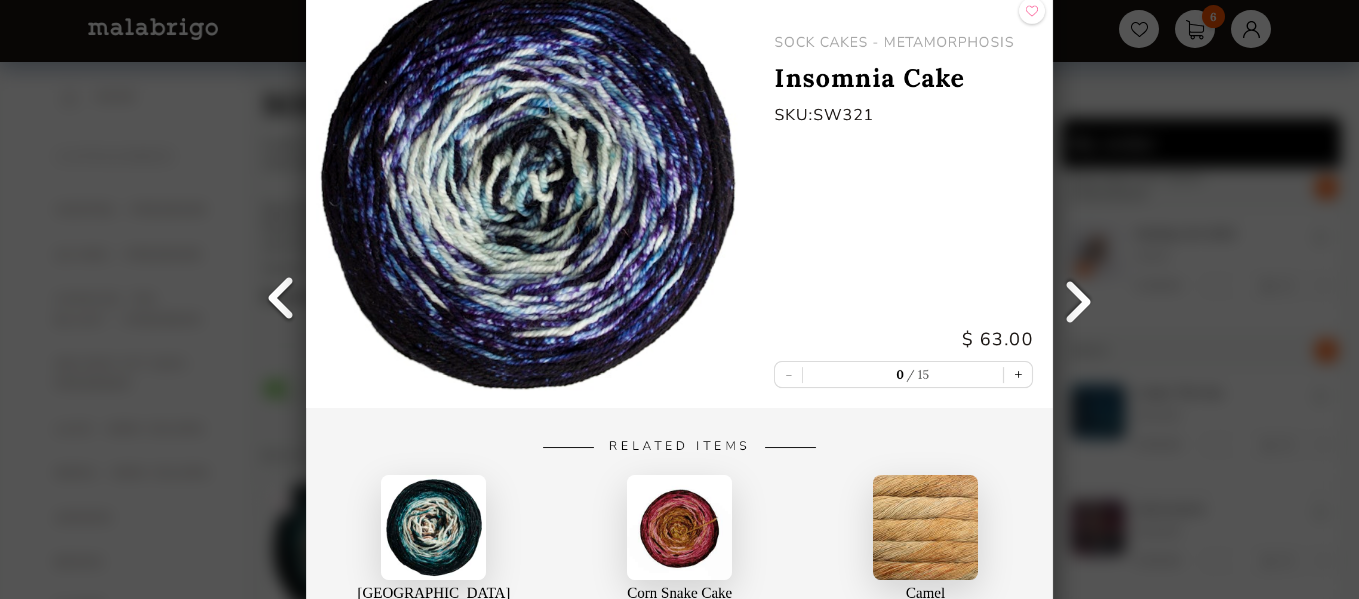 click at bounding box center (281, 300) 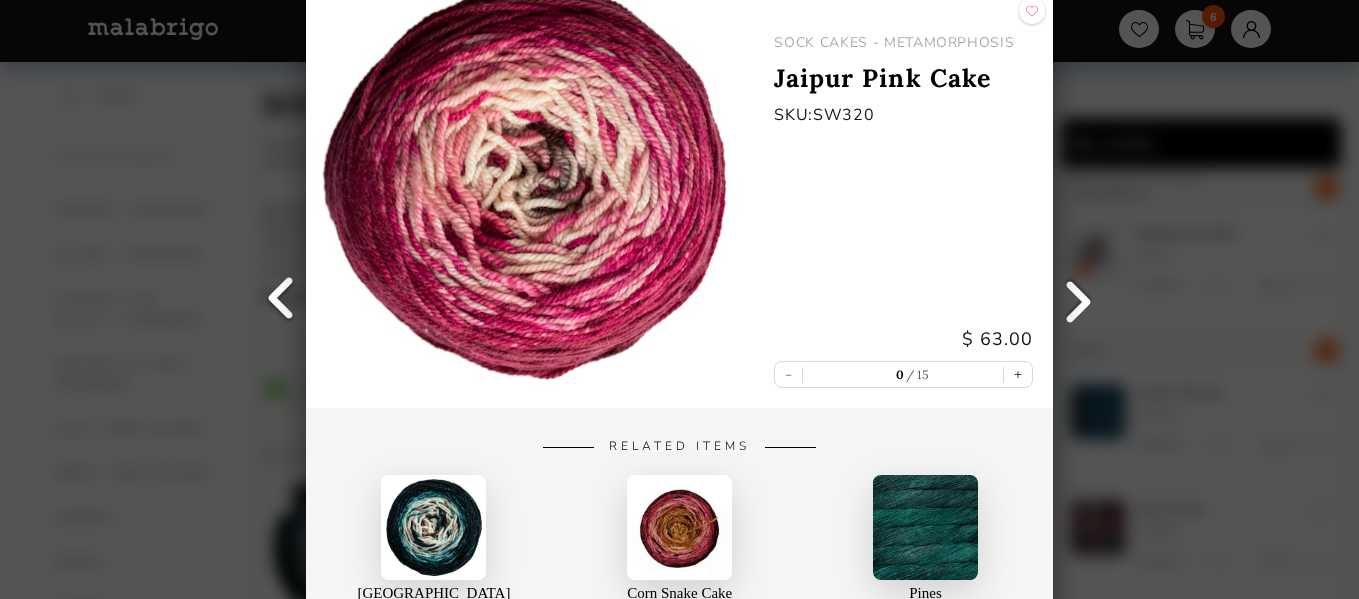 click at bounding box center [281, 300] 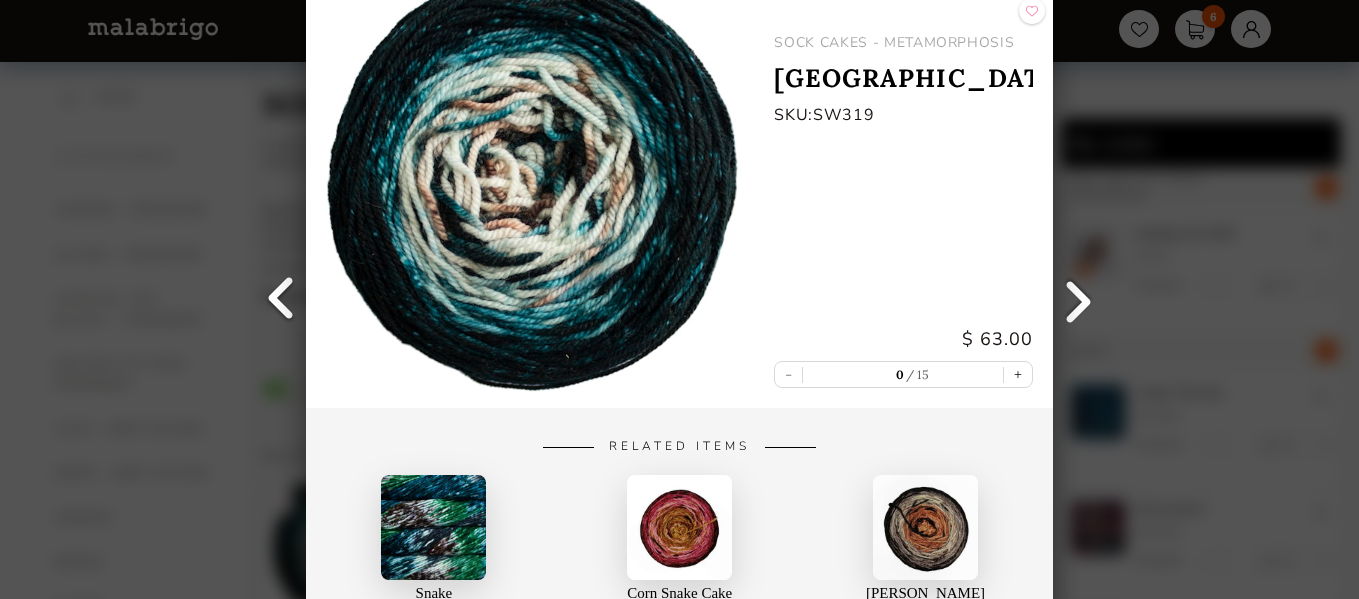 click at bounding box center (281, 300) 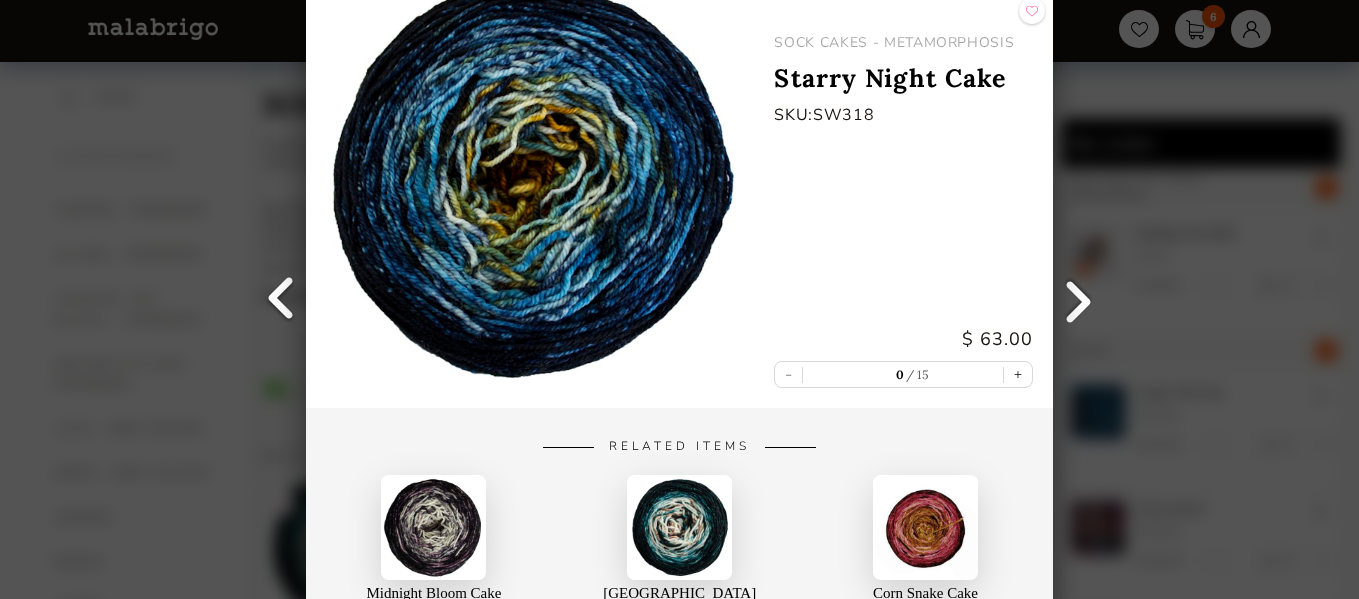 click at bounding box center (281, 300) 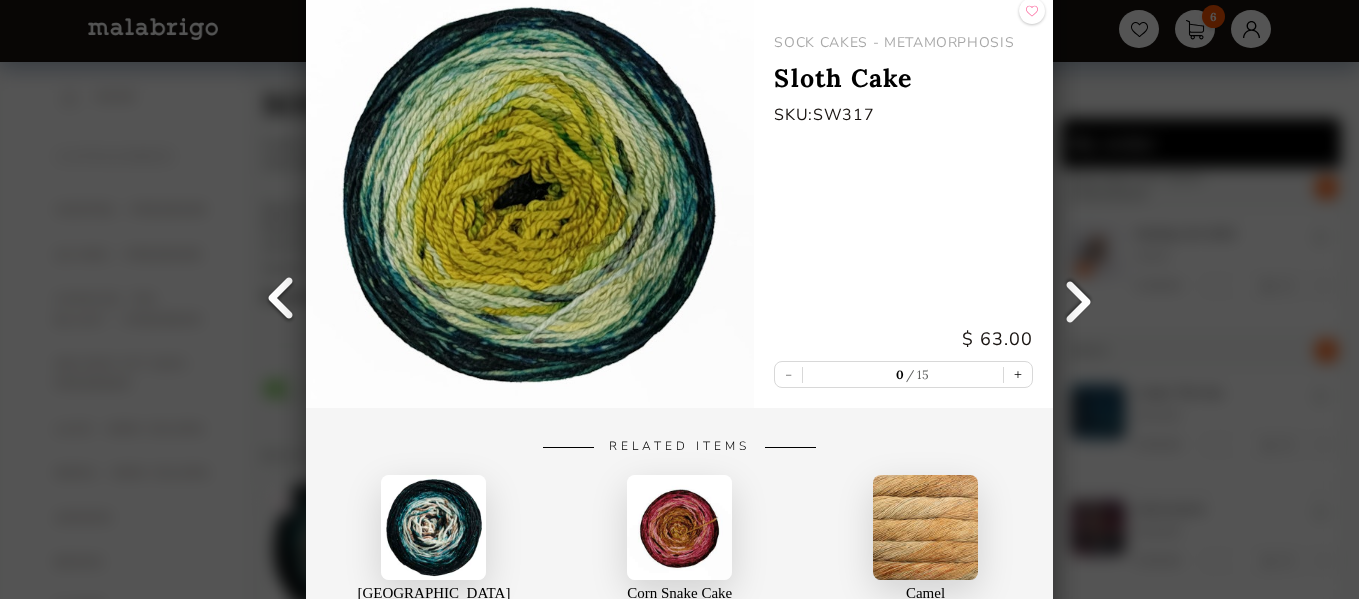 click at bounding box center (281, 300) 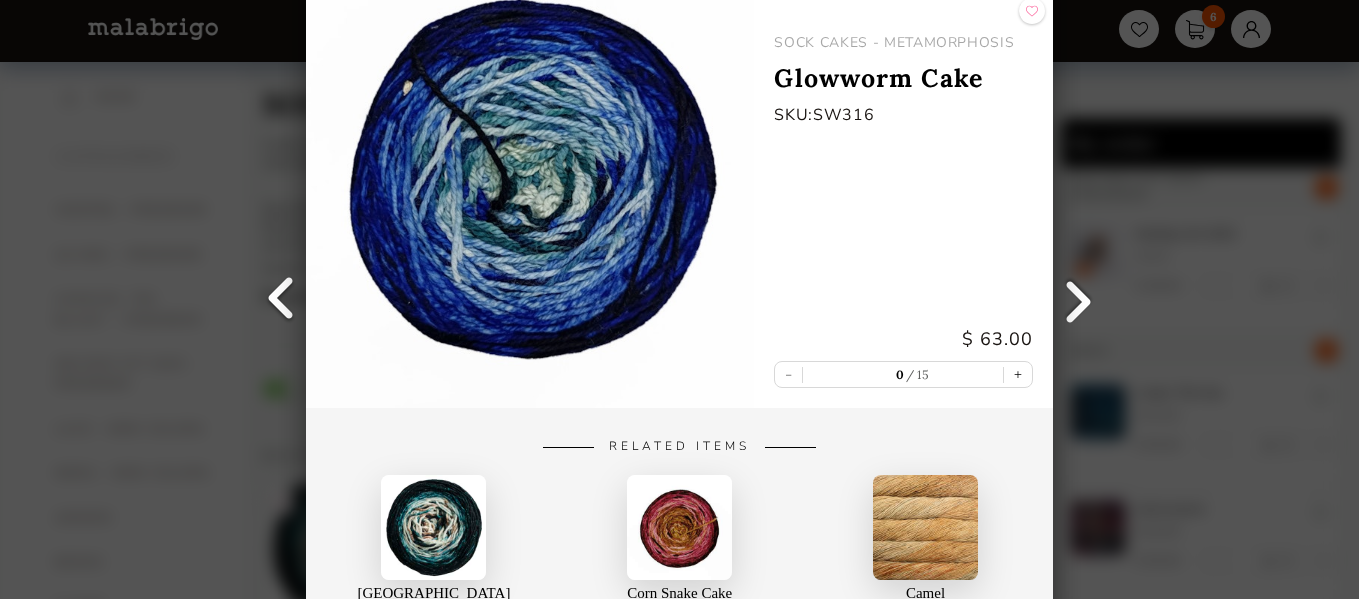 click at bounding box center [281, 300] 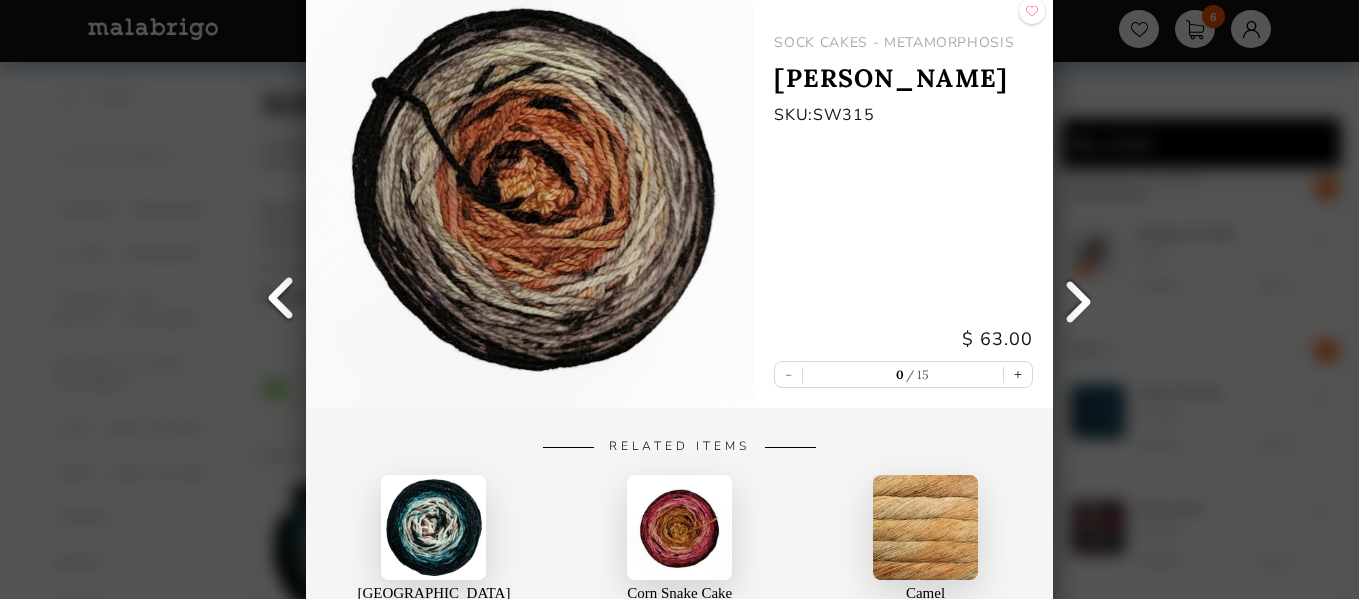 click at bounding box center [281, 300] 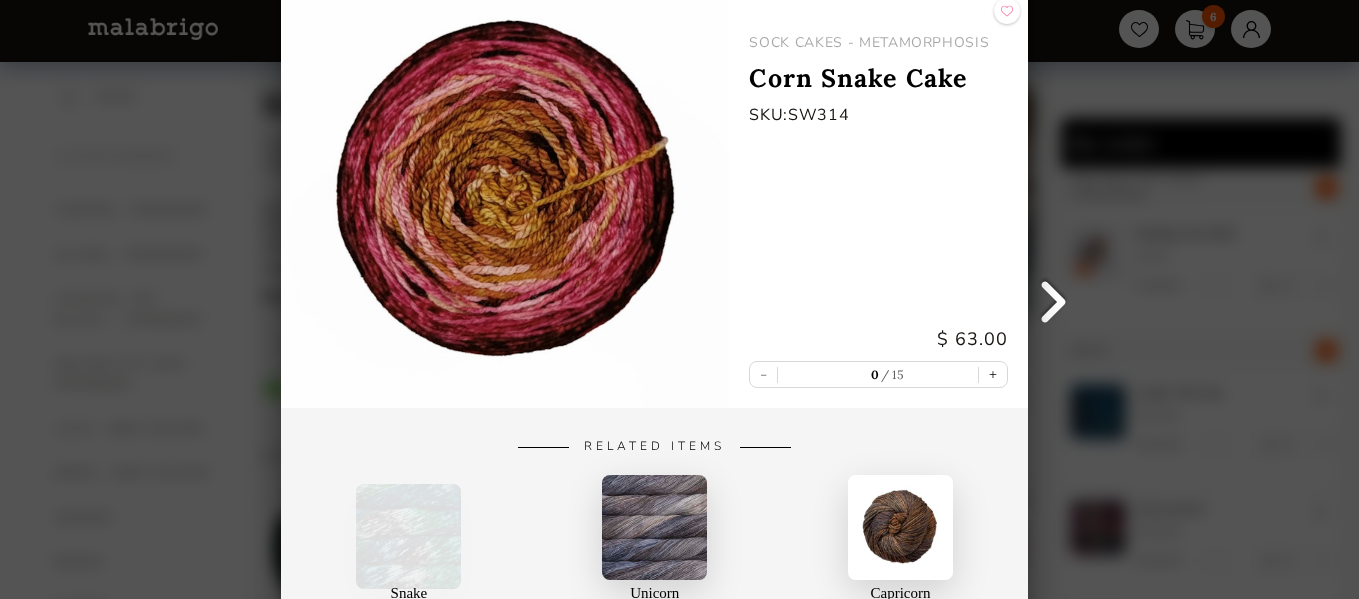 click at bounding box center (505, 183) 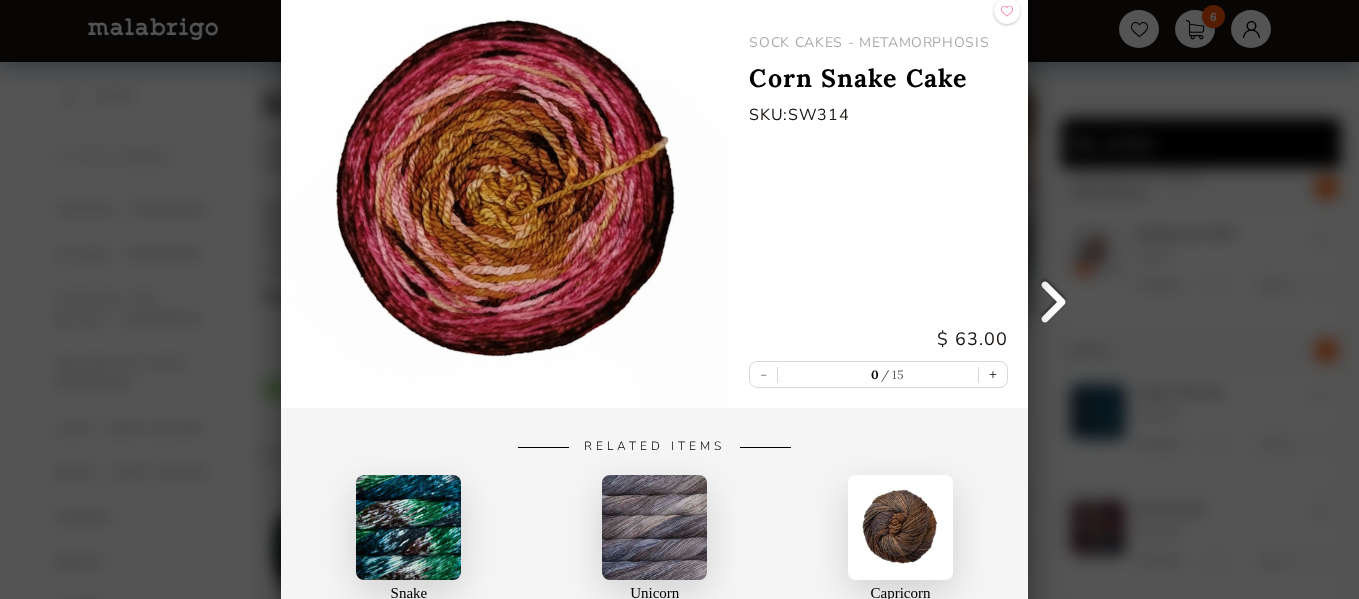 click at bounding box center (1053, 300) 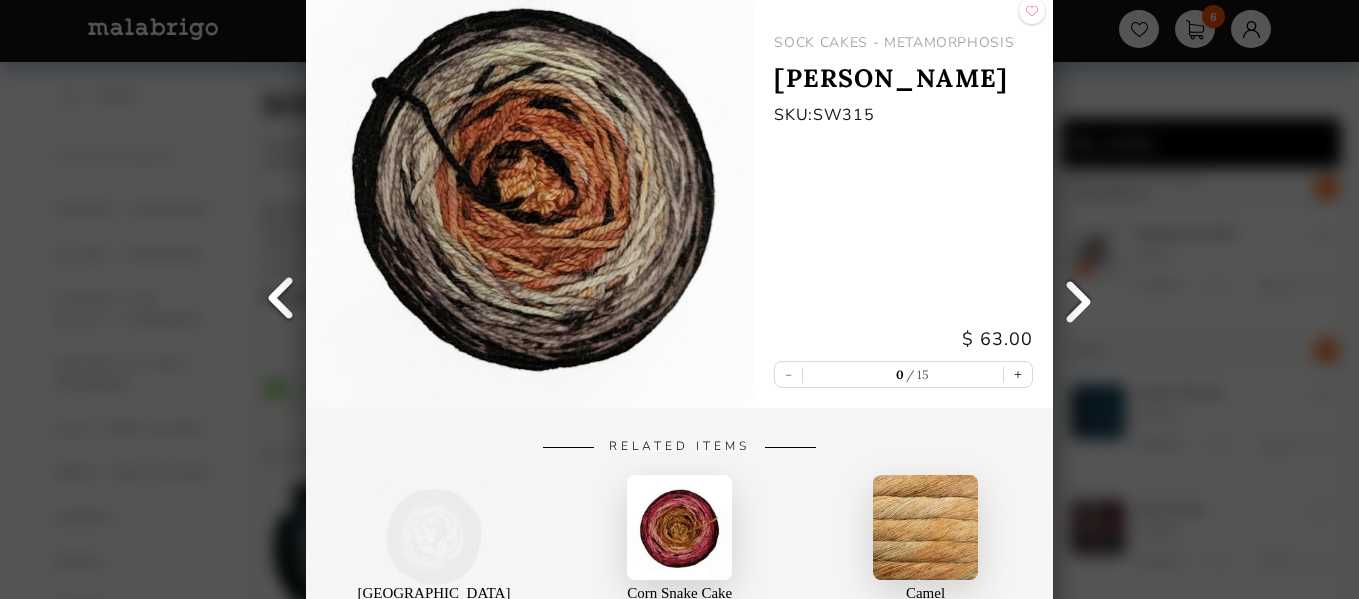 click at bounding box center [1078, 300] 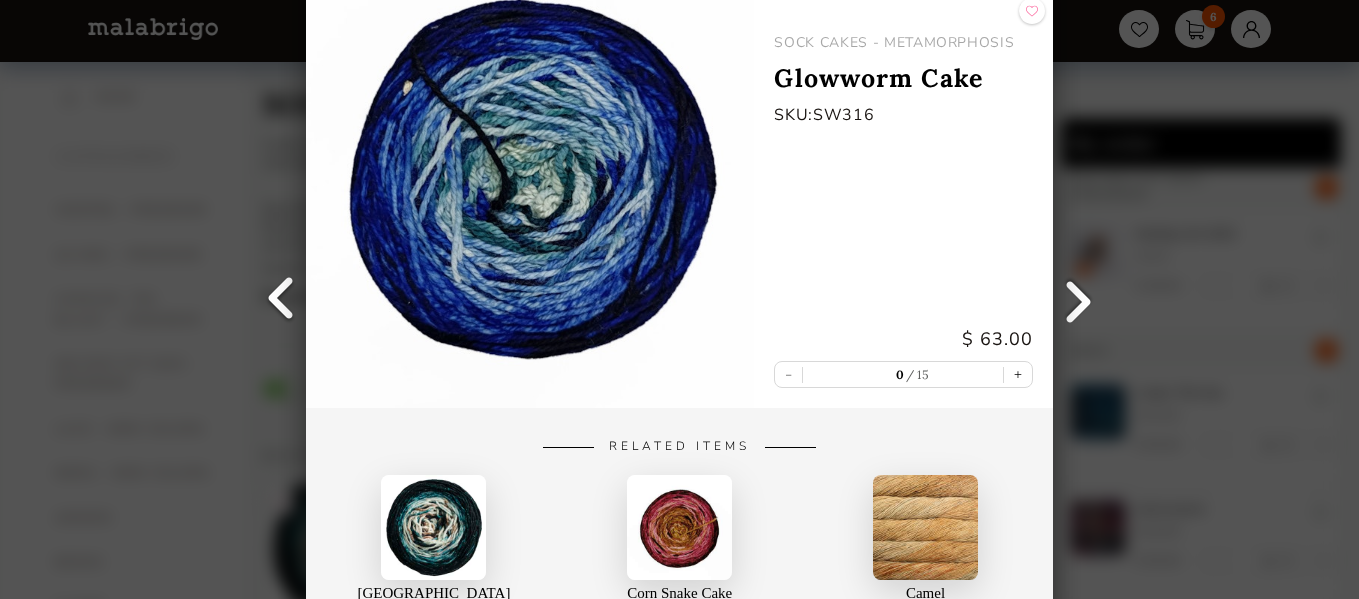 click at bounding box center [1078, 300] 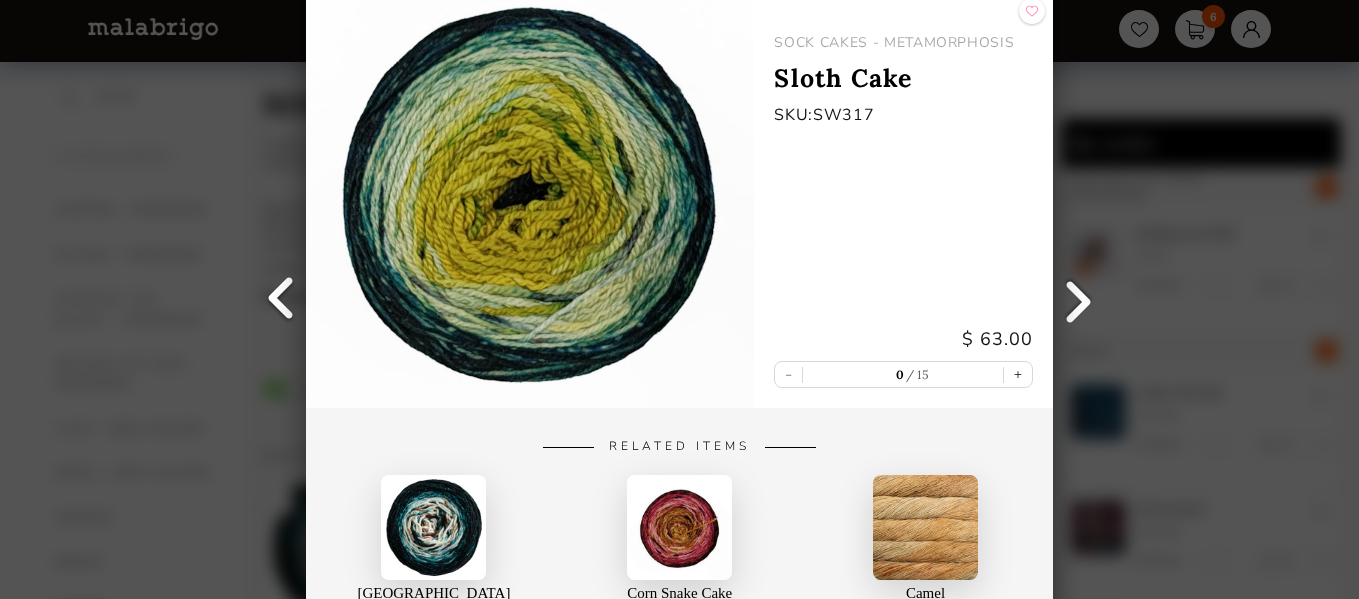 click on "Back SOCK CAKES - METAMORPHOSIS Sloth Cake SKU:  SW317 $   63.00 - 0 15 + Related Items Moraine Lake Cake SOCK CAKES - Metamorphosis Corn Snake Cake SOCK CAKES - Metamorphosis Camel [PERSON_NAME]" at bounding box center [679, 299] 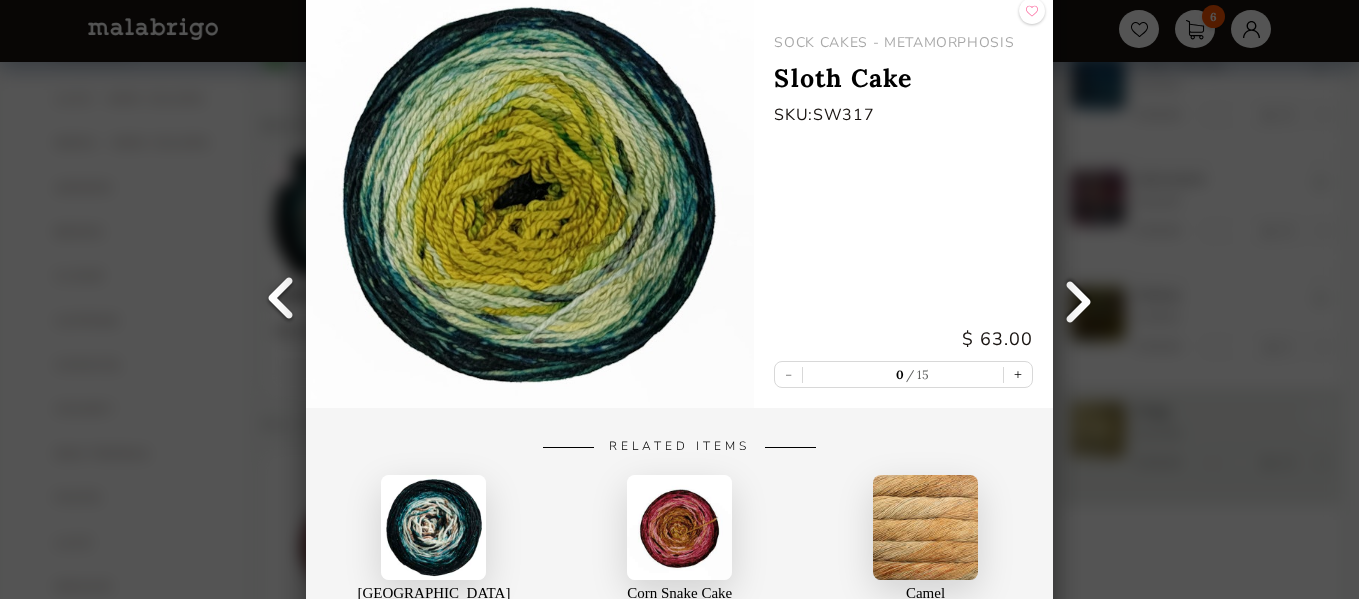 scroll, scrollTop: 0, scrollLeft: 0, axis: both 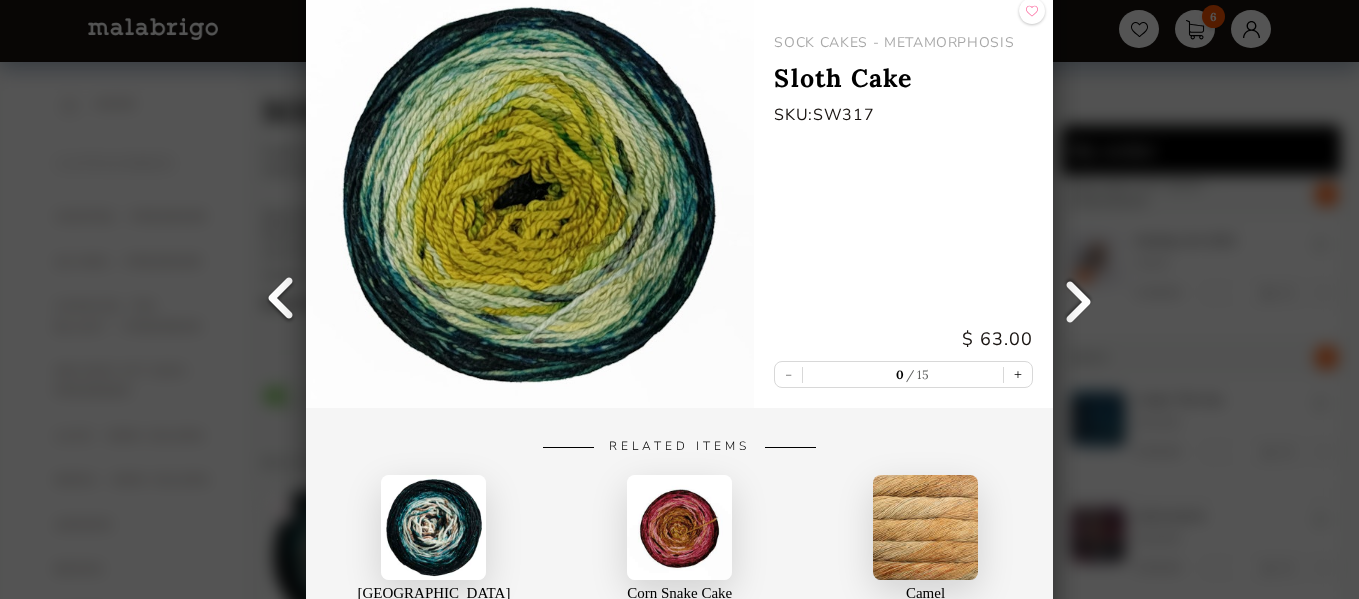 click at bounding box center (1032, 11) 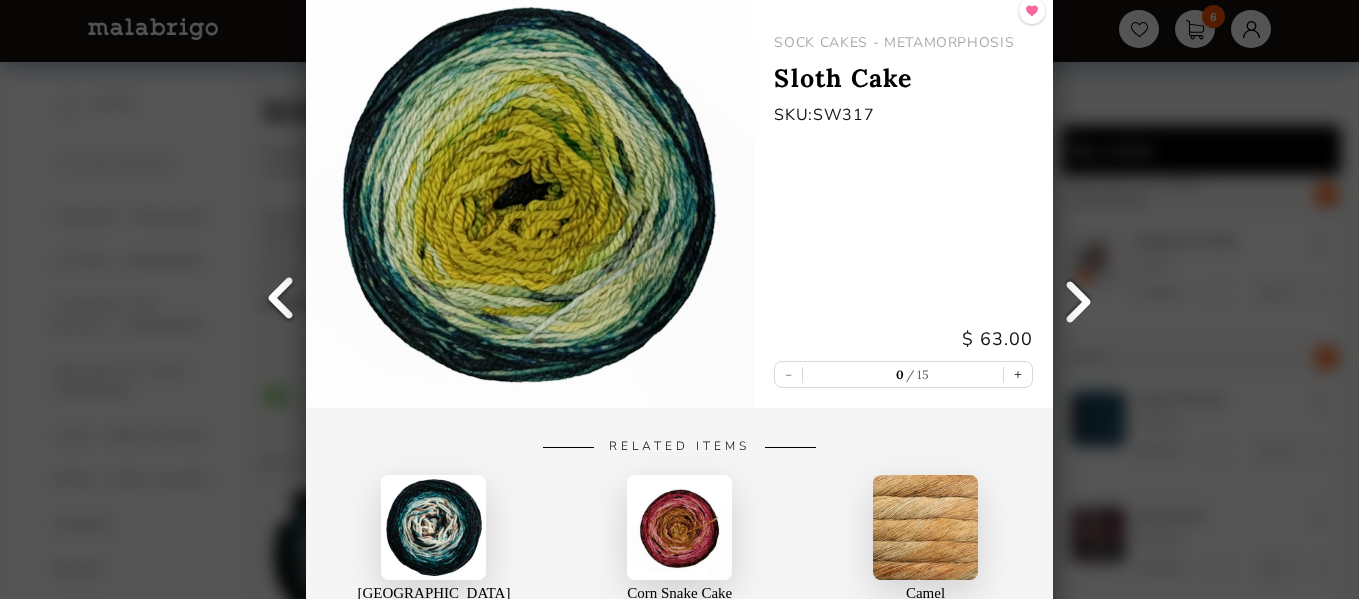 click at bounding box center (1032, 11) 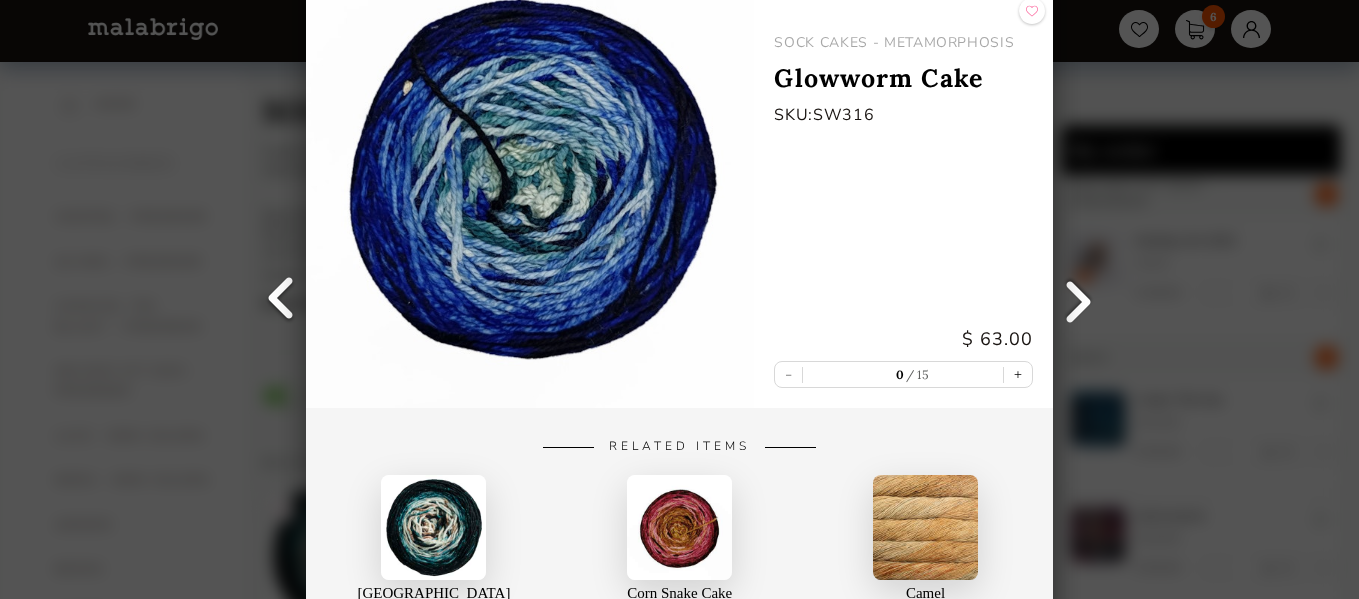 scroll, scrollTop: 7, scrollLeft: 0, axis: vertical 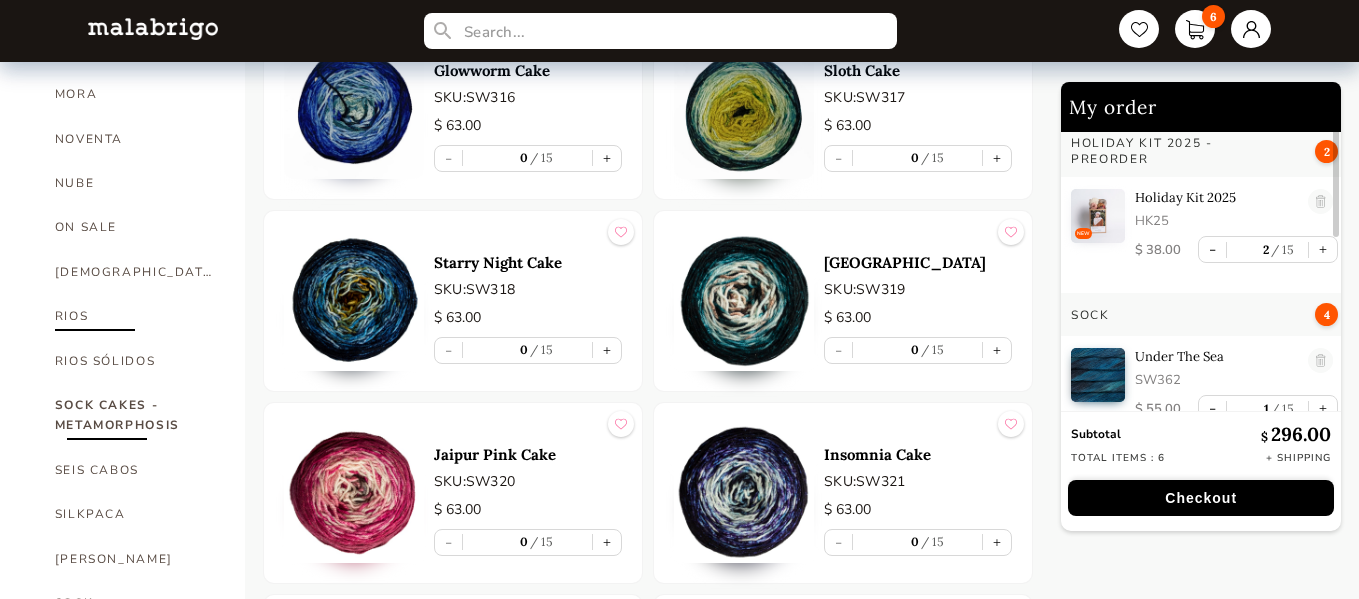 click on "RIOS" at bounding box center (135, 316) 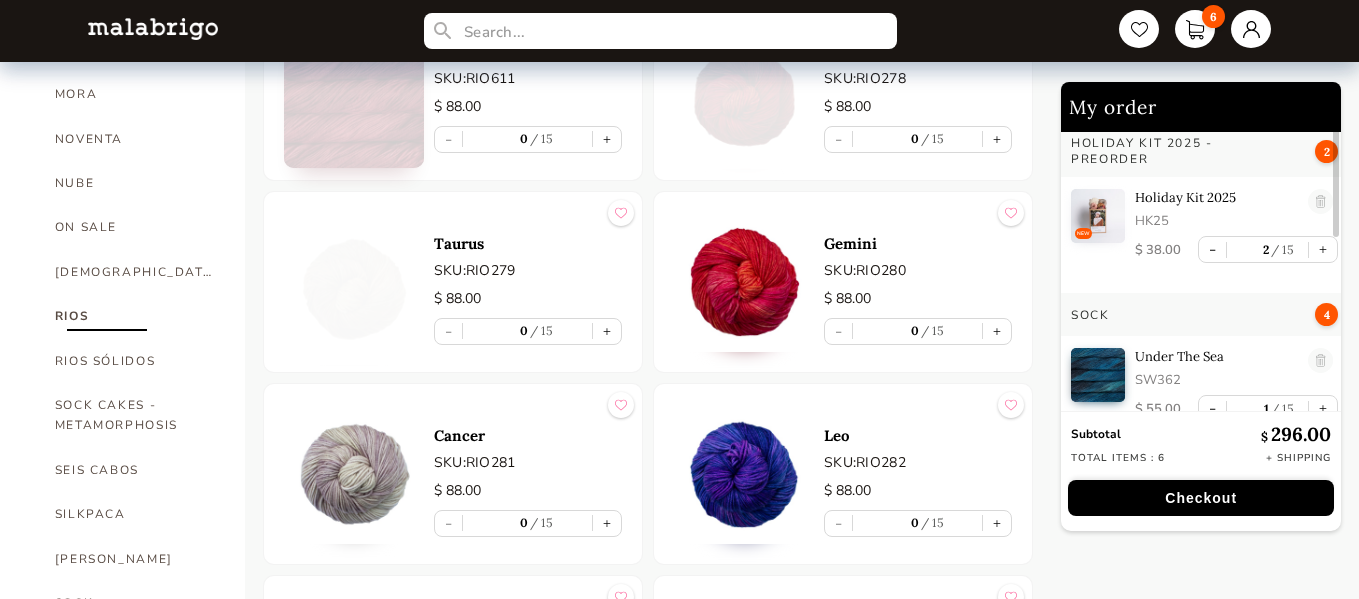 scroll, scrollTop: 778, scrollLeft: 0, axis: vertical 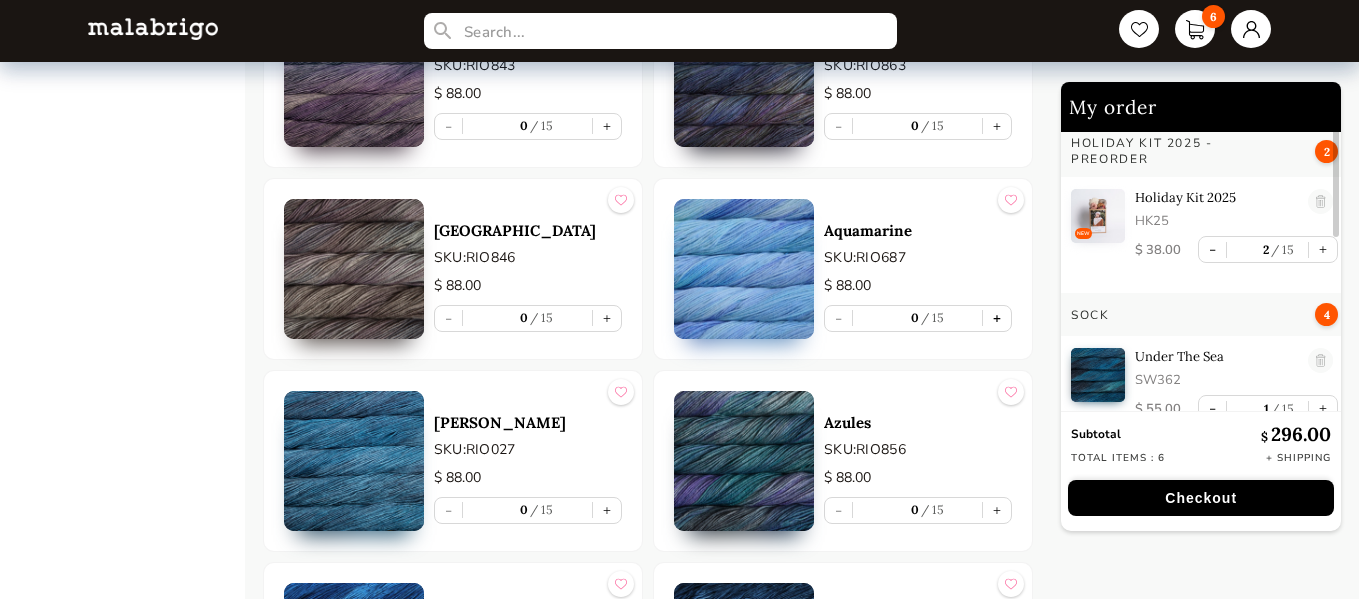 click on "+" at bounding box center [997, 318] 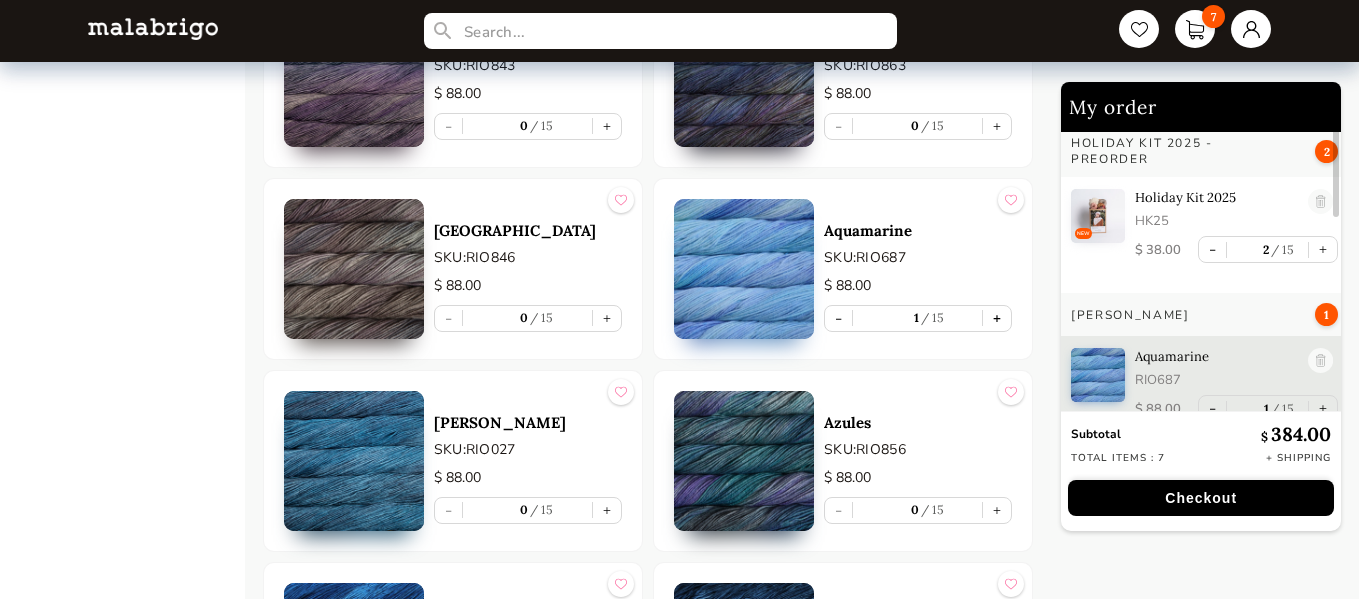 type on "1" 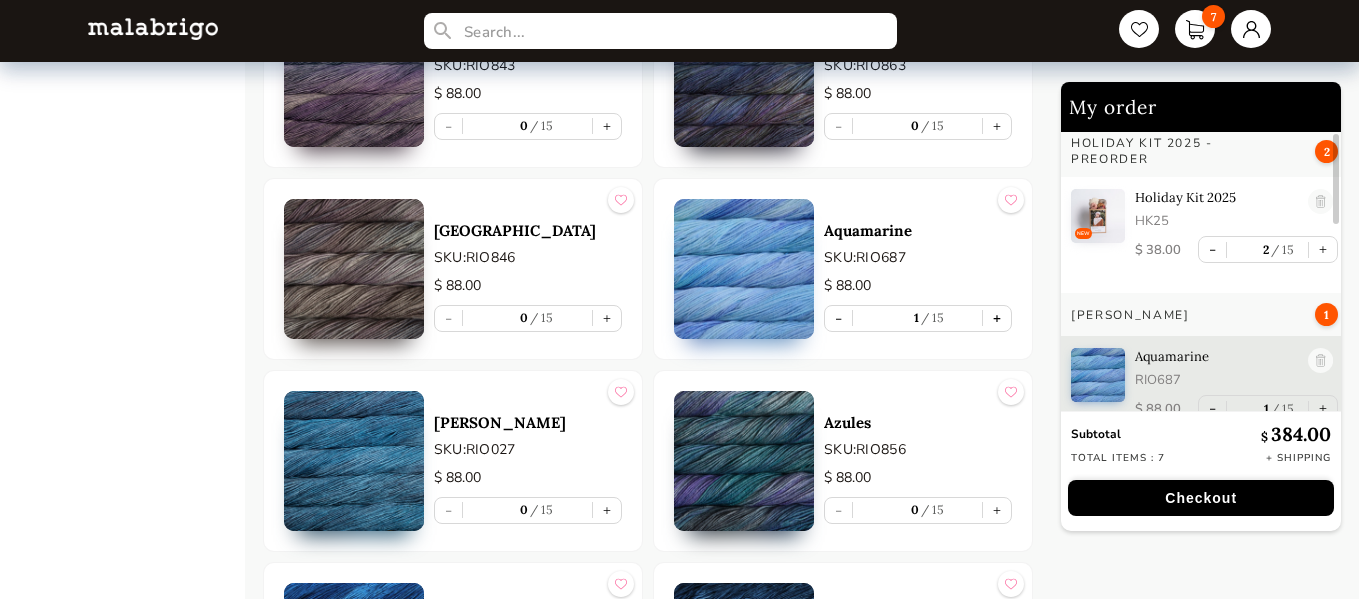scroll, scrollTop: 24, scrollLeft: 0, axis: vertical 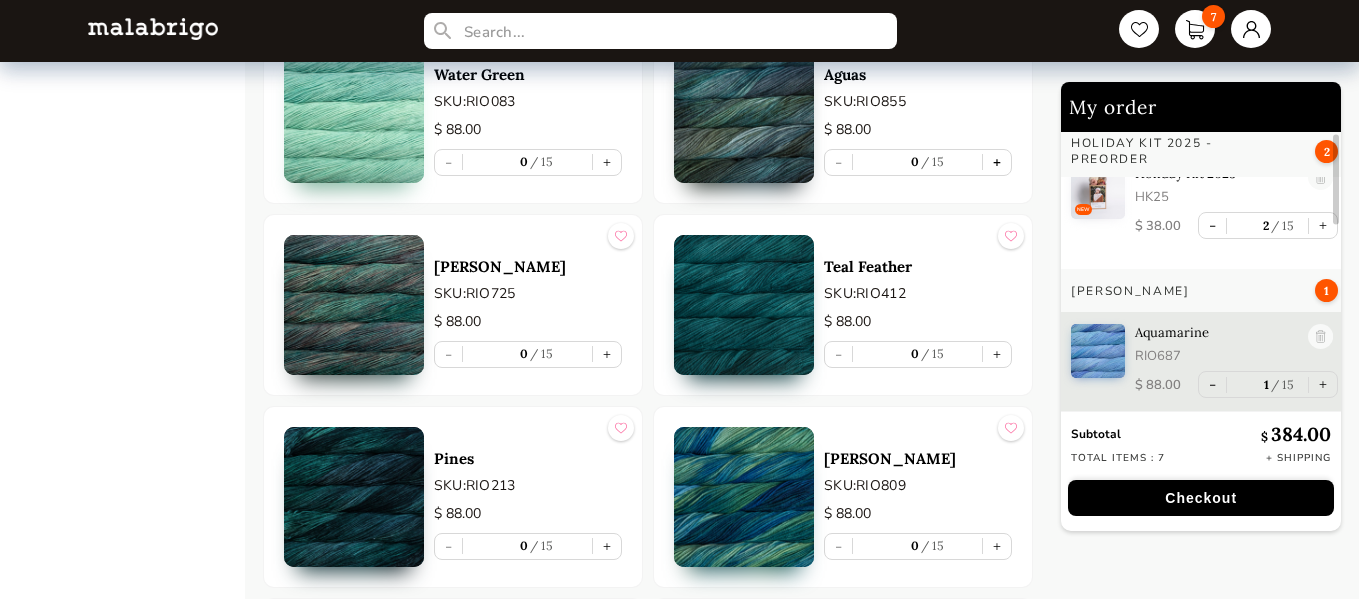click on "+" at bounding box center [997, 162] 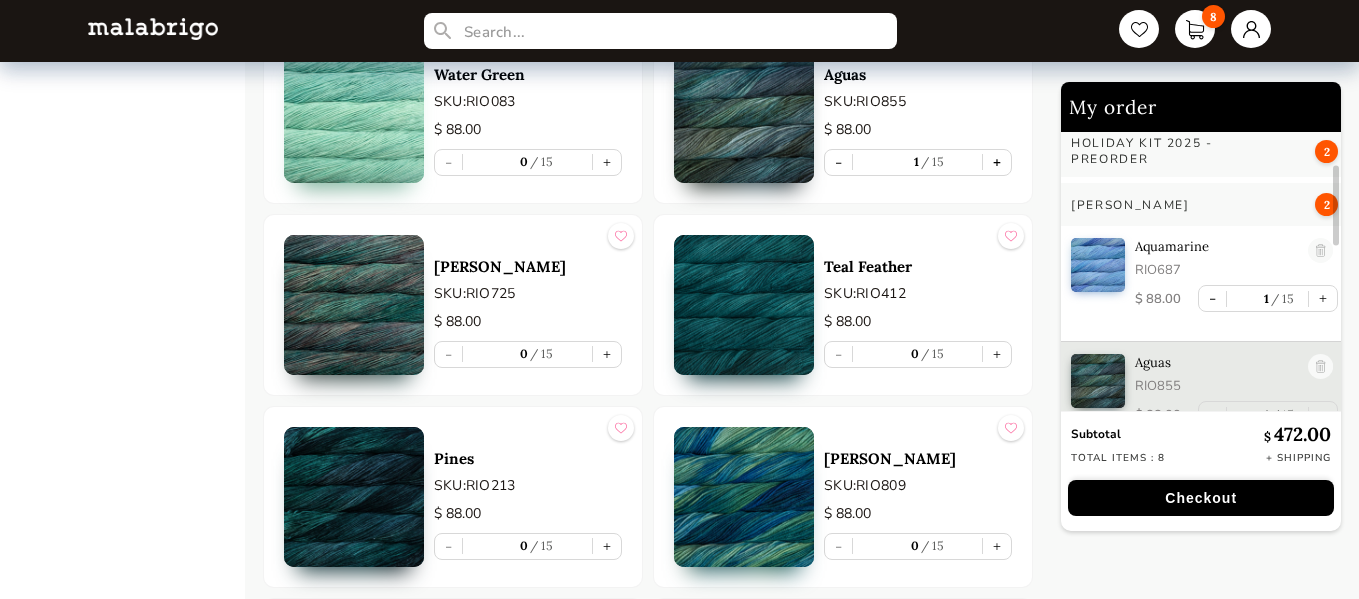 scroll, scrollTop: 140, scrollLeft: 0, axis: vertical 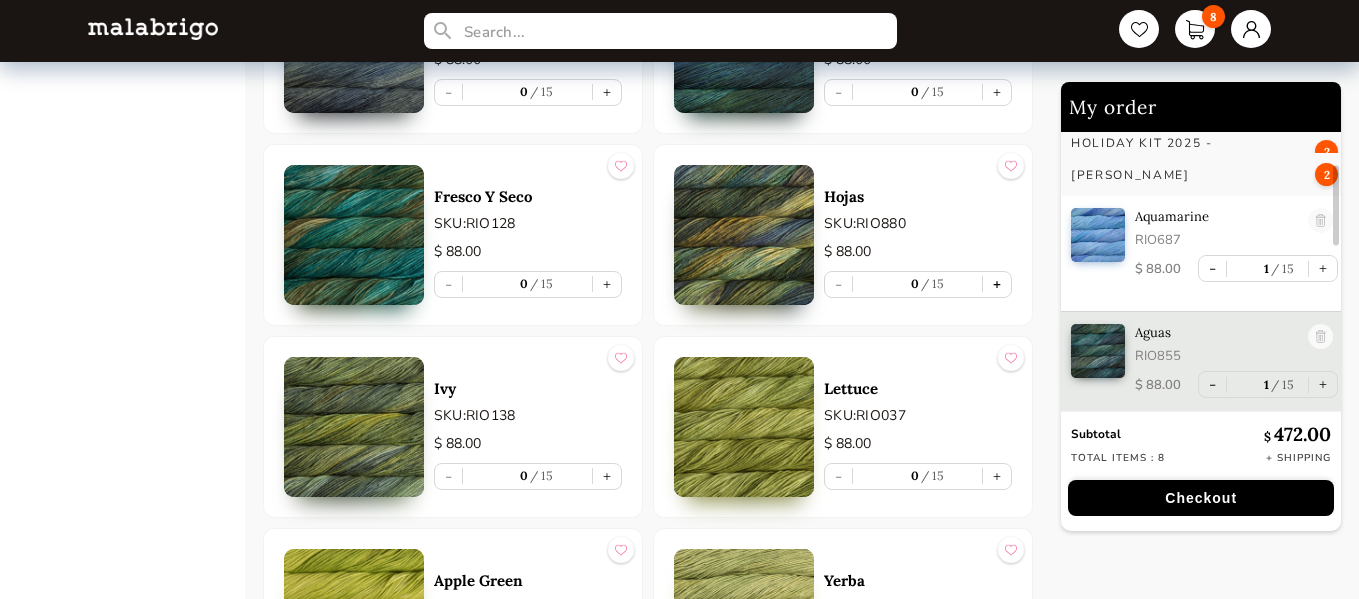 click on "+" at bounding box center [997, 284] 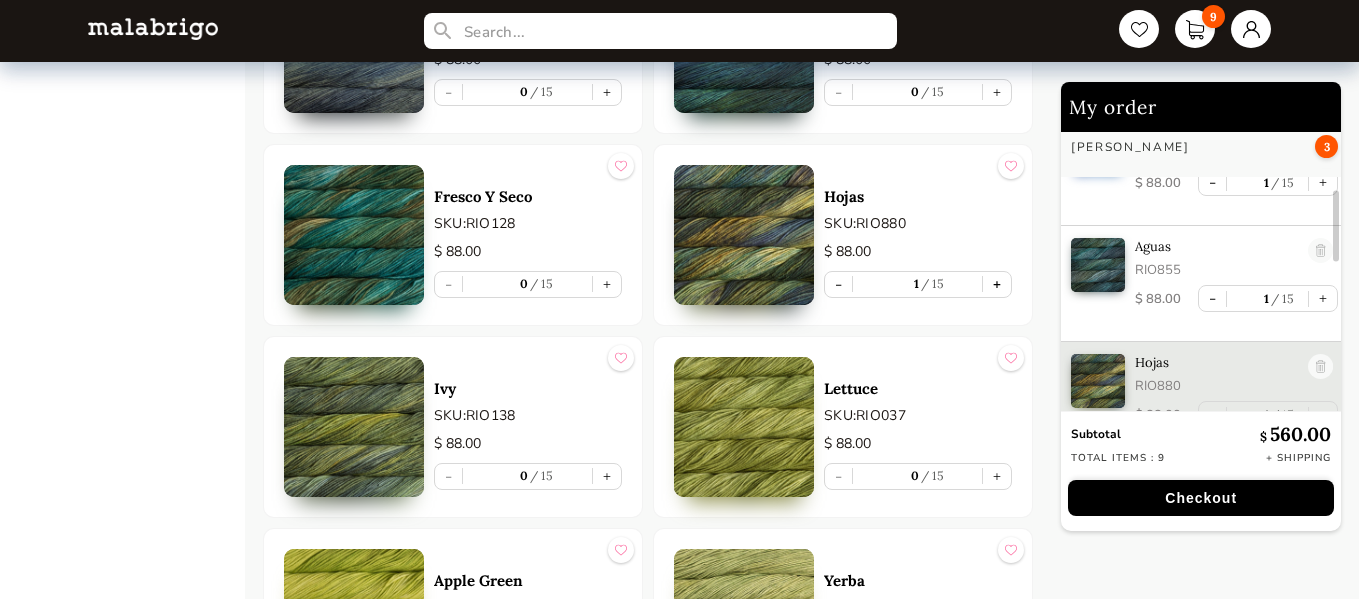 scroll, scrollTop: 256, scrollLeft: 0, axis: vertical 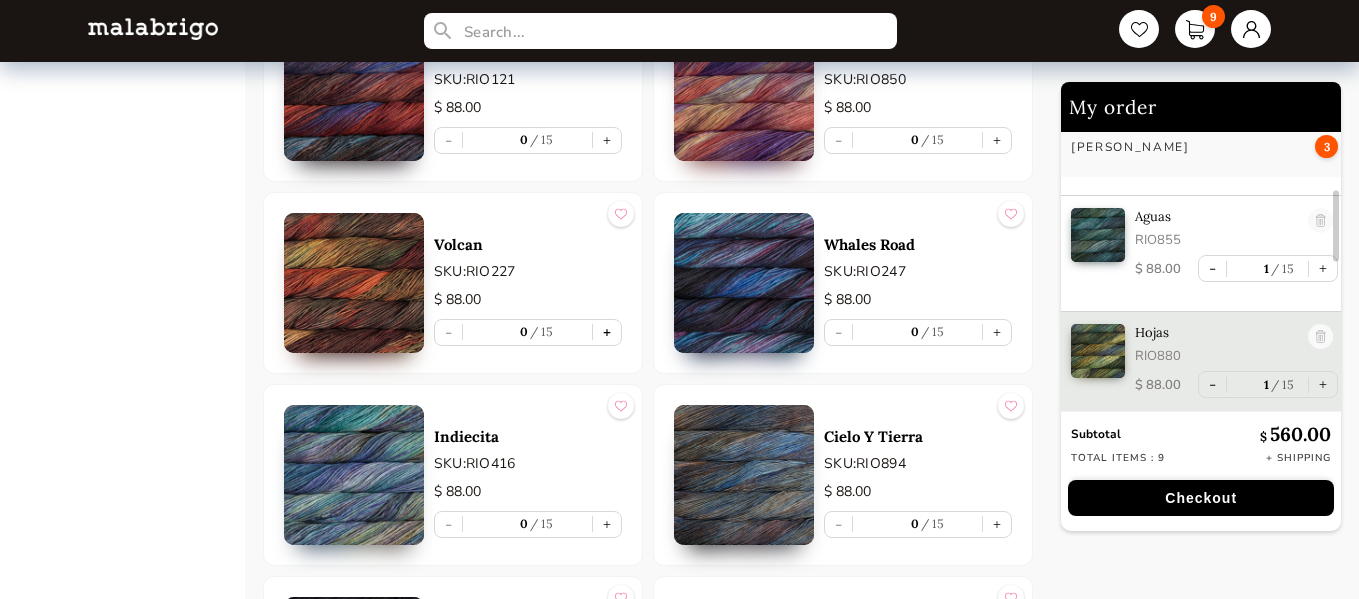 click on "+" at bounding box center [607, 332] 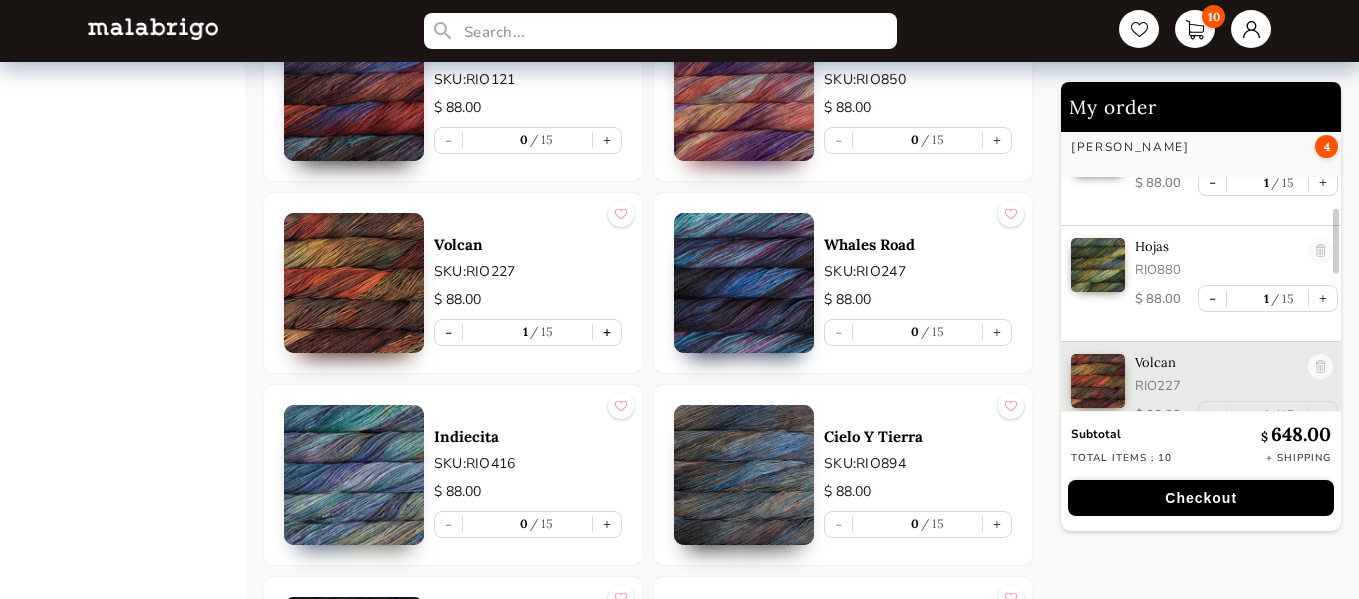 scroll, scrollTop: 372, scrollLeft: 0, axis: vertical 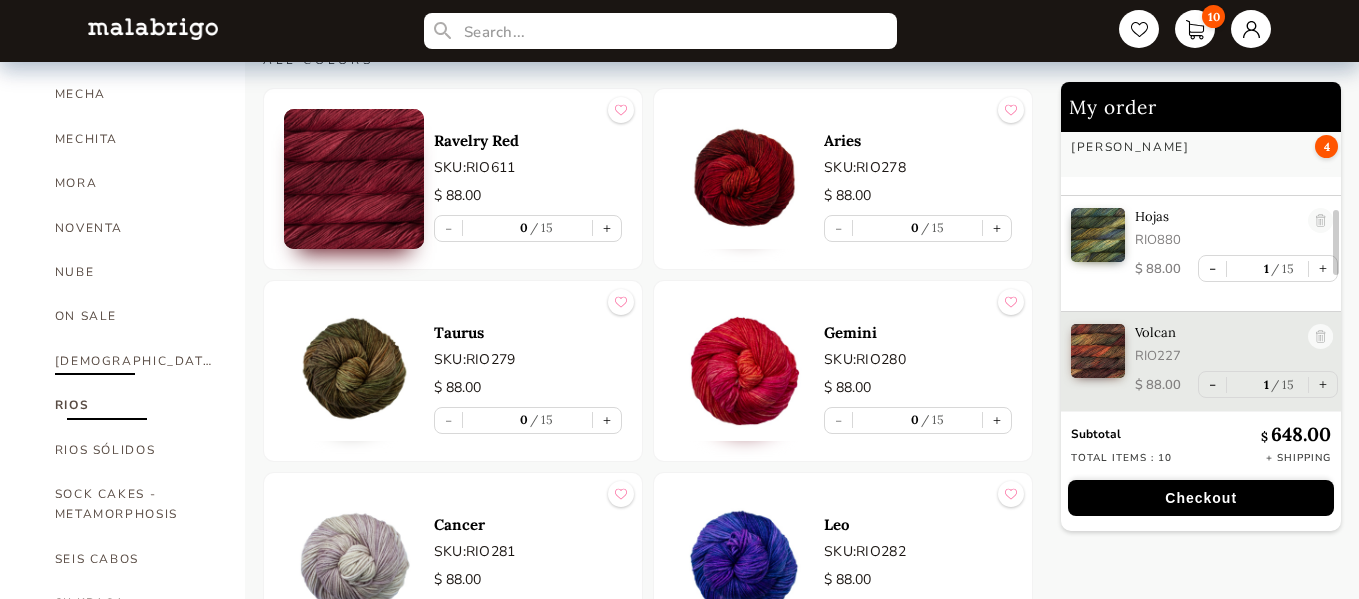 click on "[DEMOGRAPHIC_DATA]" at bounding box center [135, 361] 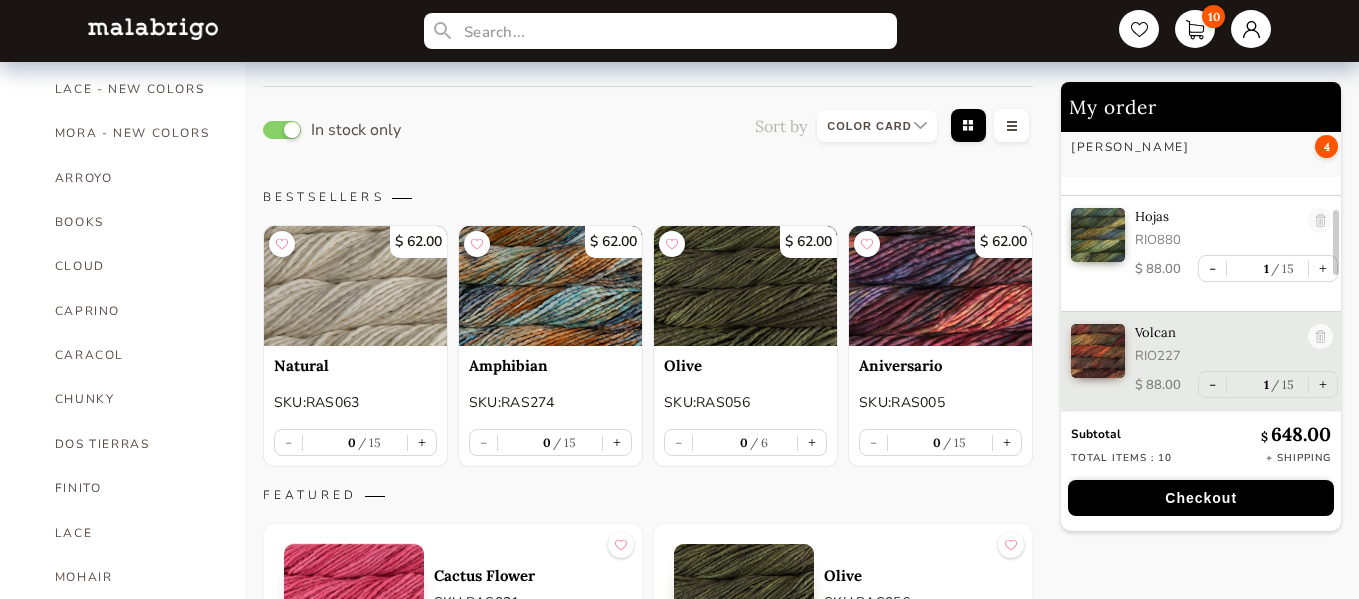 scroll, scrollTop: 365, scrollLeft: 0, axis: vertical 